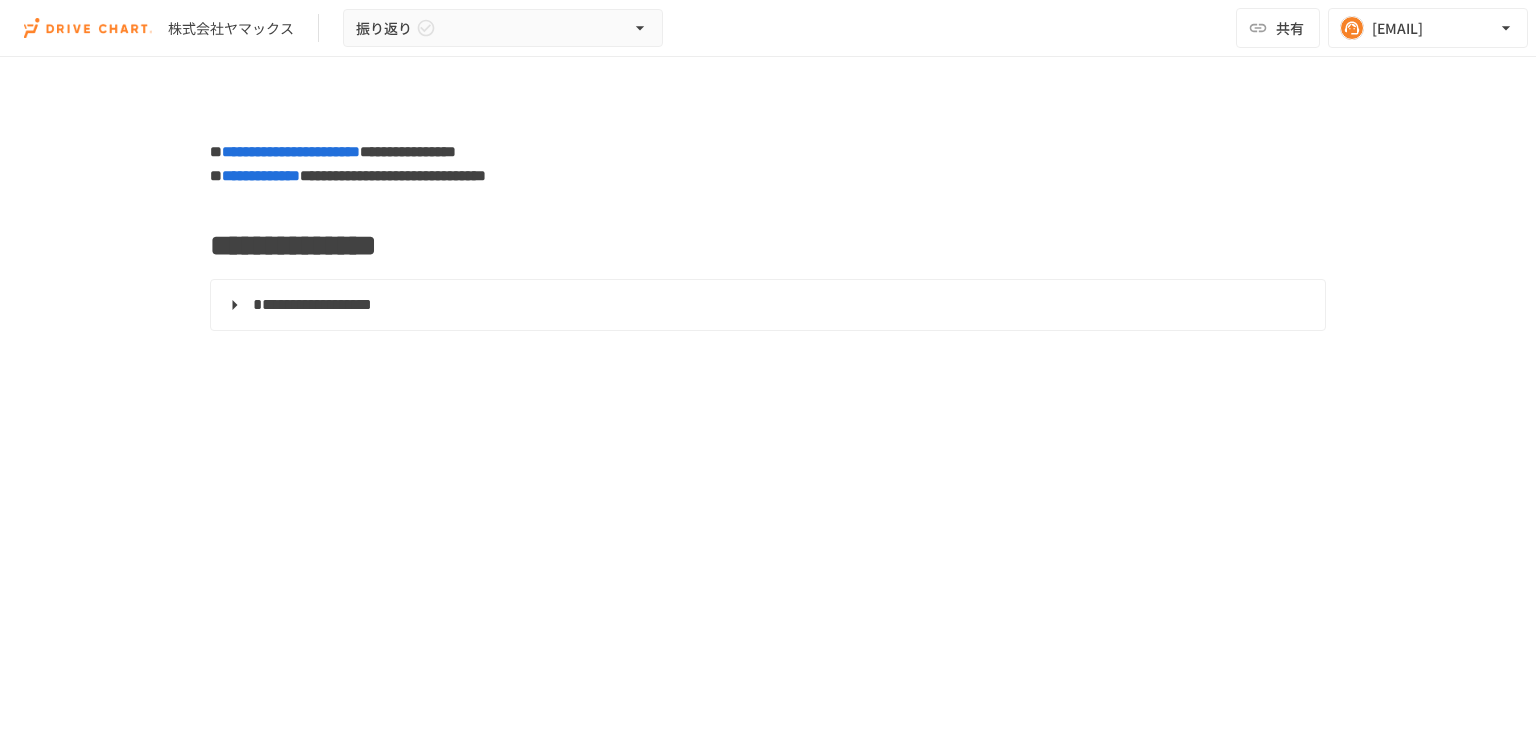 scroll, scrollTop: 0, scrollLeft: 0, axis: both 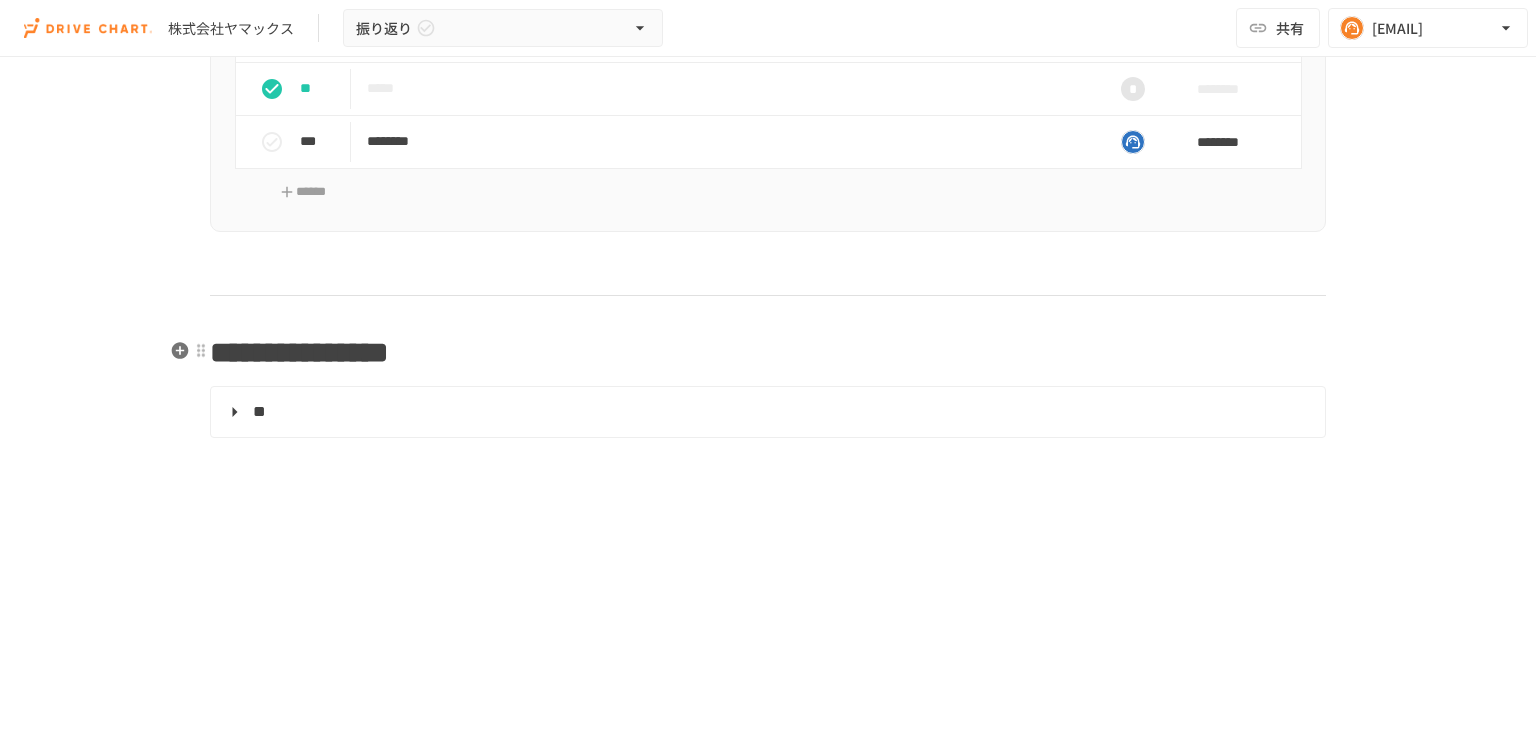 click on "**********" at bounding box center [299, 352] 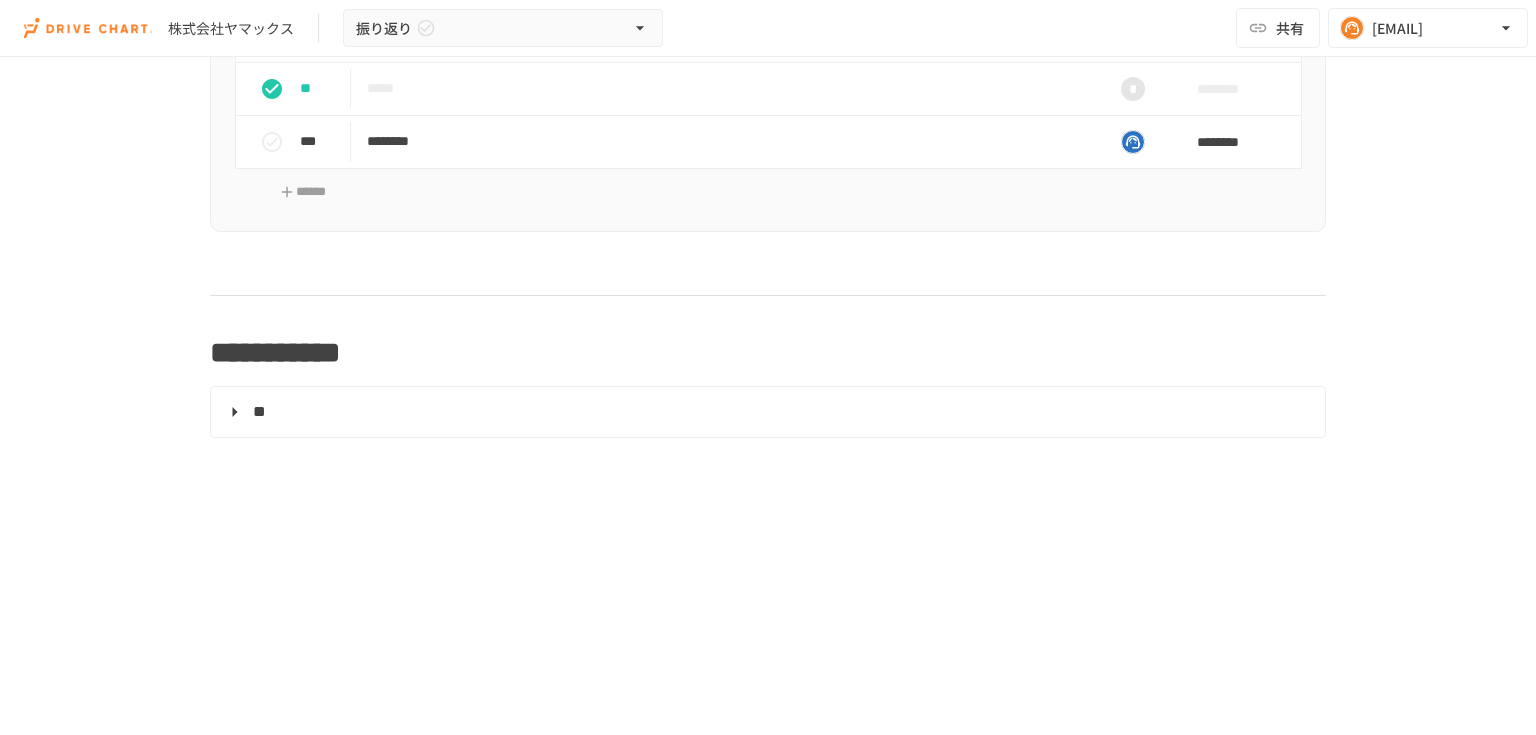 type 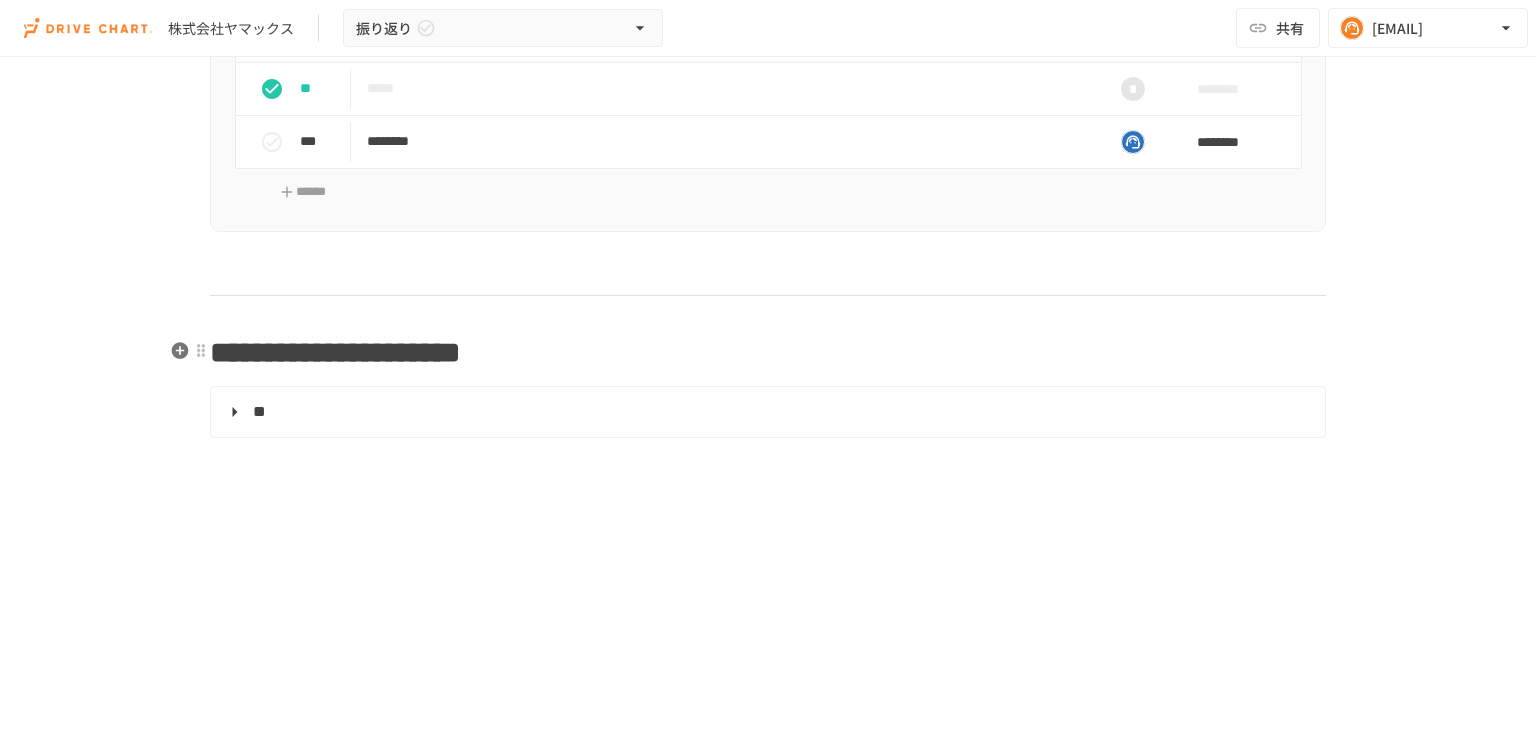 click on "**********" at bounding box center [335, 352] 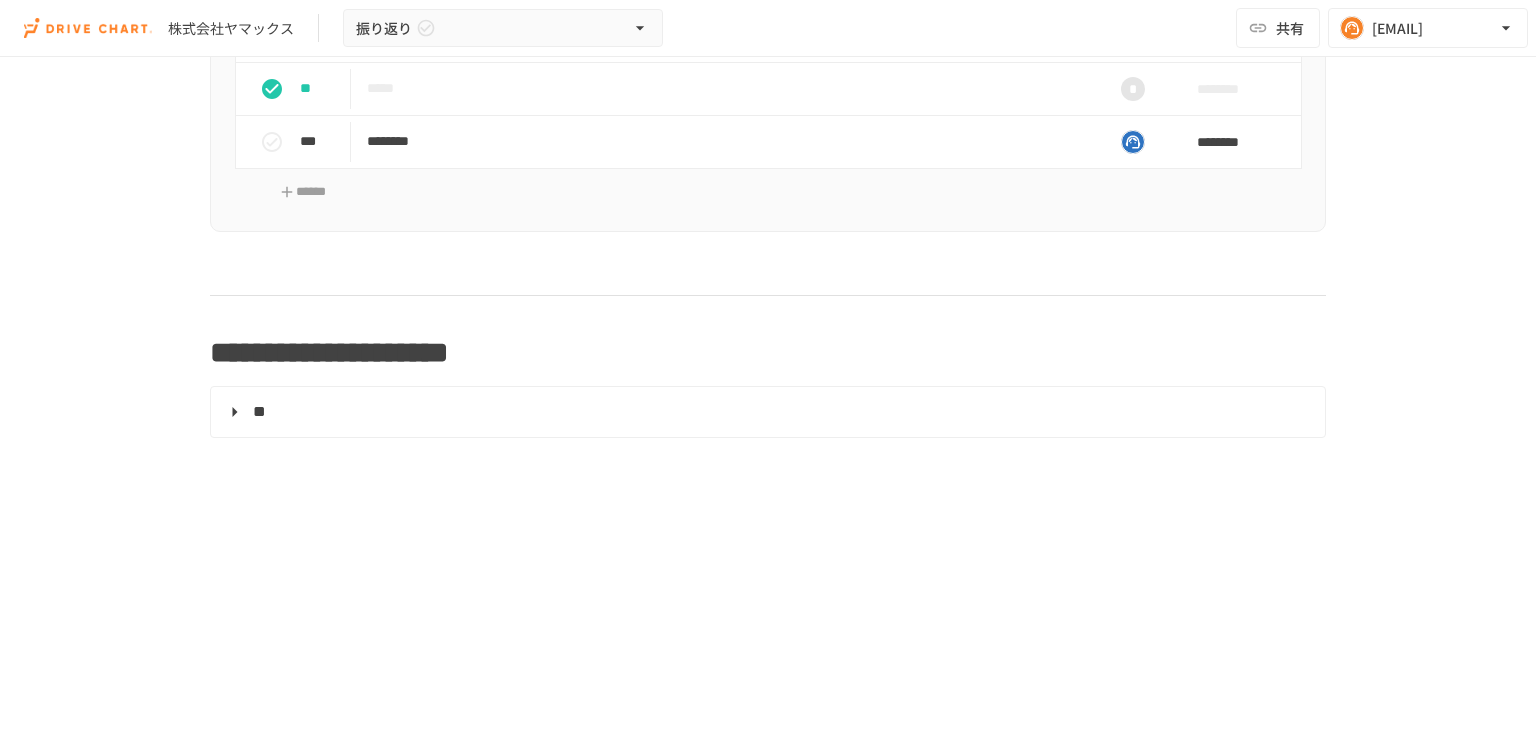 click on "**********" at bounding box center (768, -109) 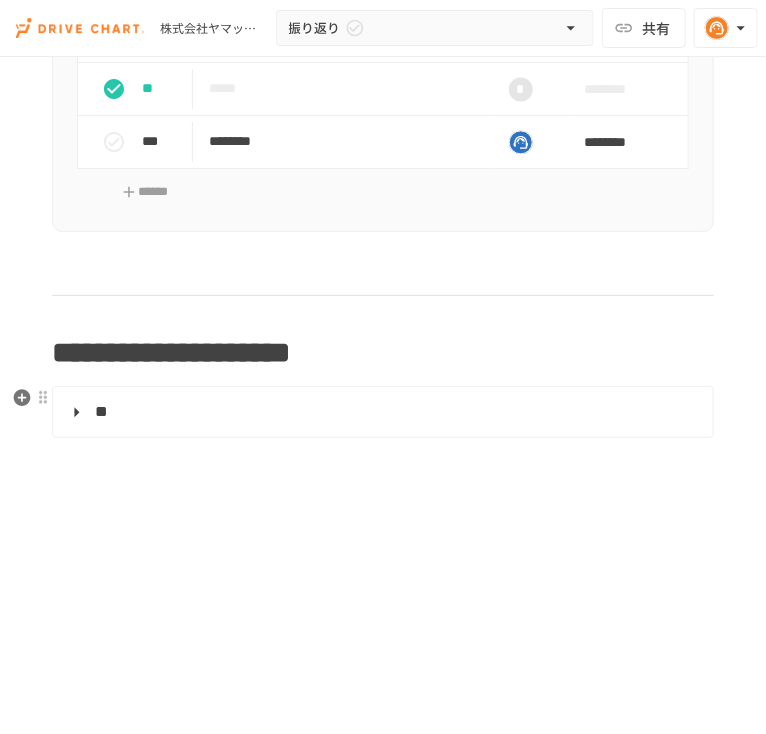 click on "**" at bounding box center [381, 412] 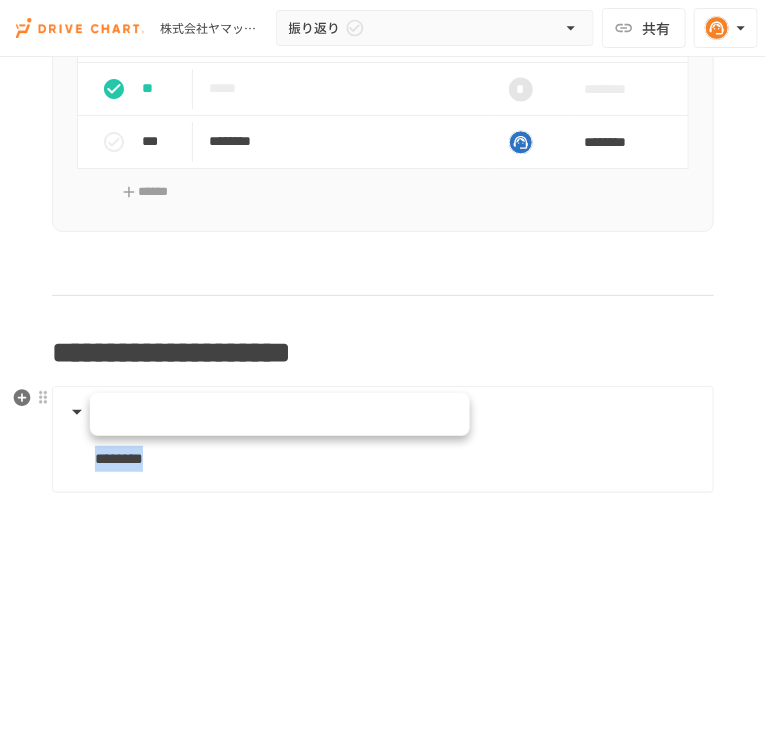drag, startPoint x: 225, startPoint y: 461, endPoint x: 92, endPoint y: 456, distance: 133.09395 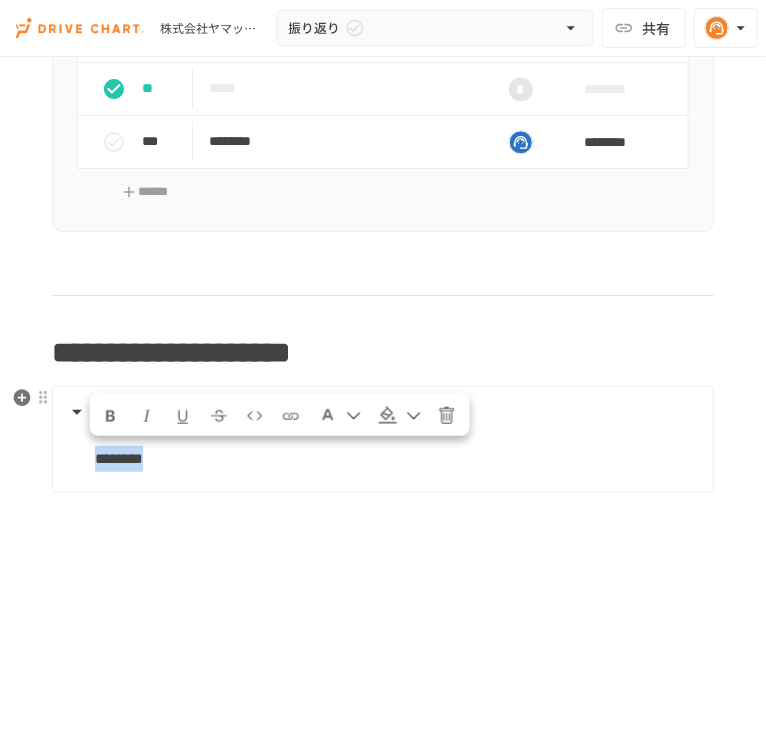 click on "********" at bounding box center [381, 449] 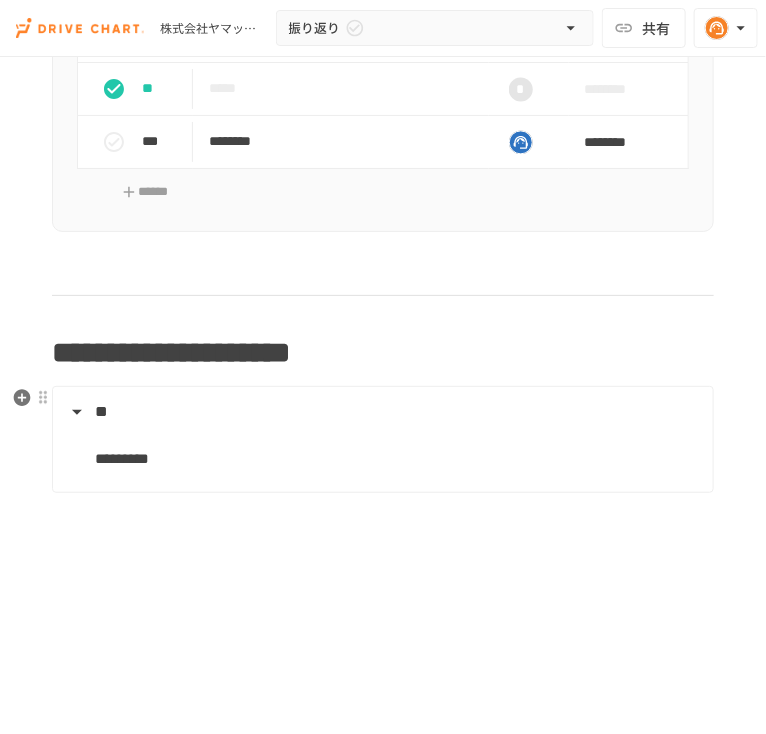 click on "*********" at bounding box center [396, 459] 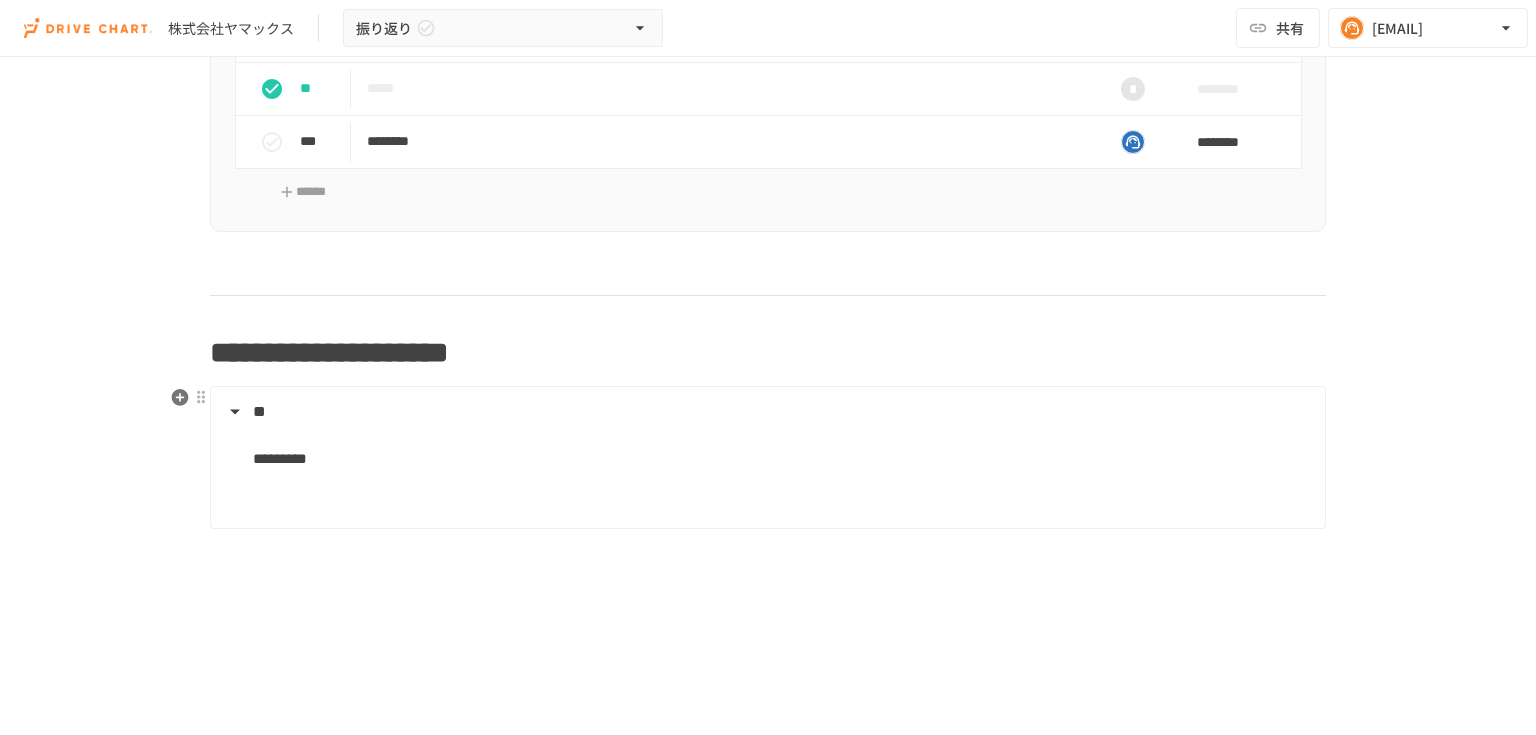 click at bounding box center (781, 494) 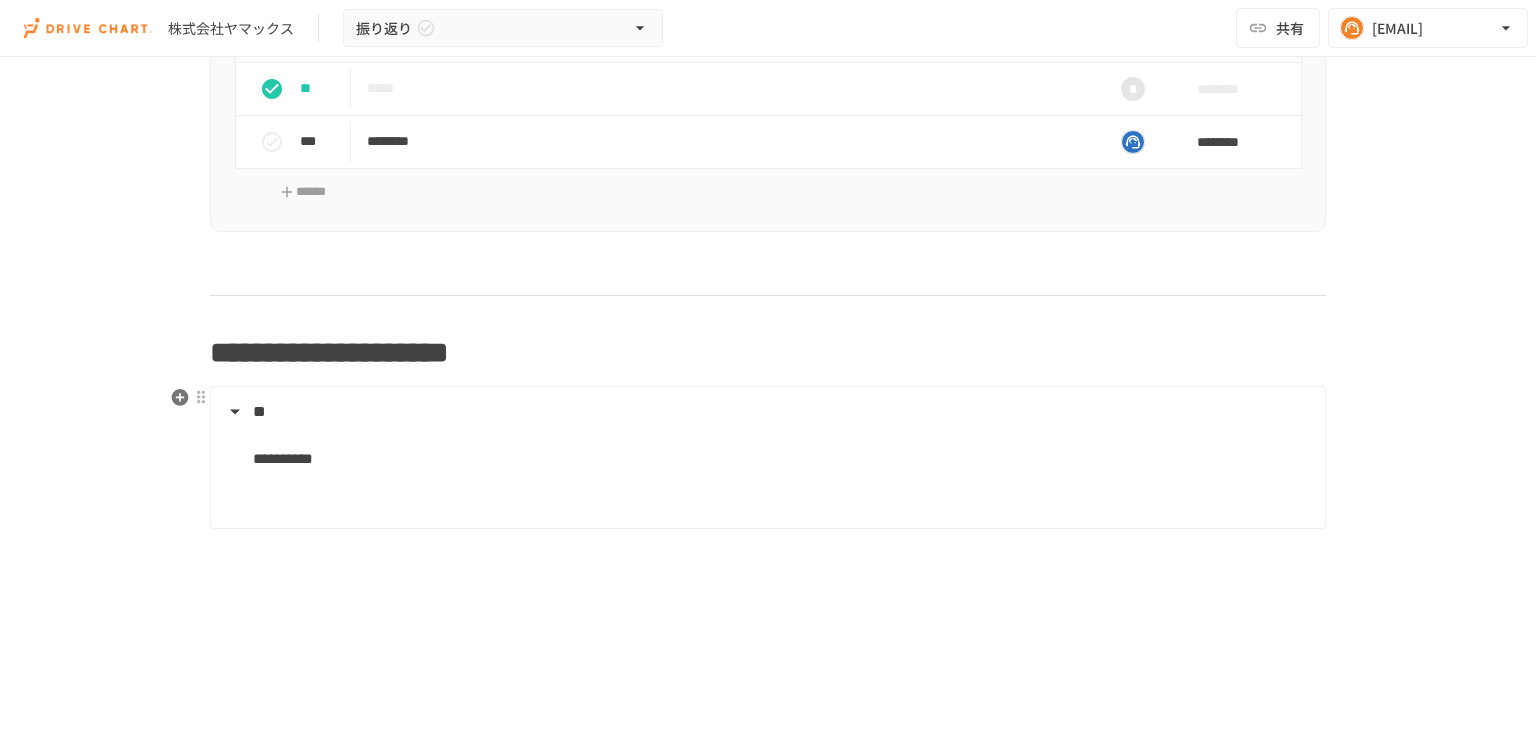 click at bounding box center (781, 494) 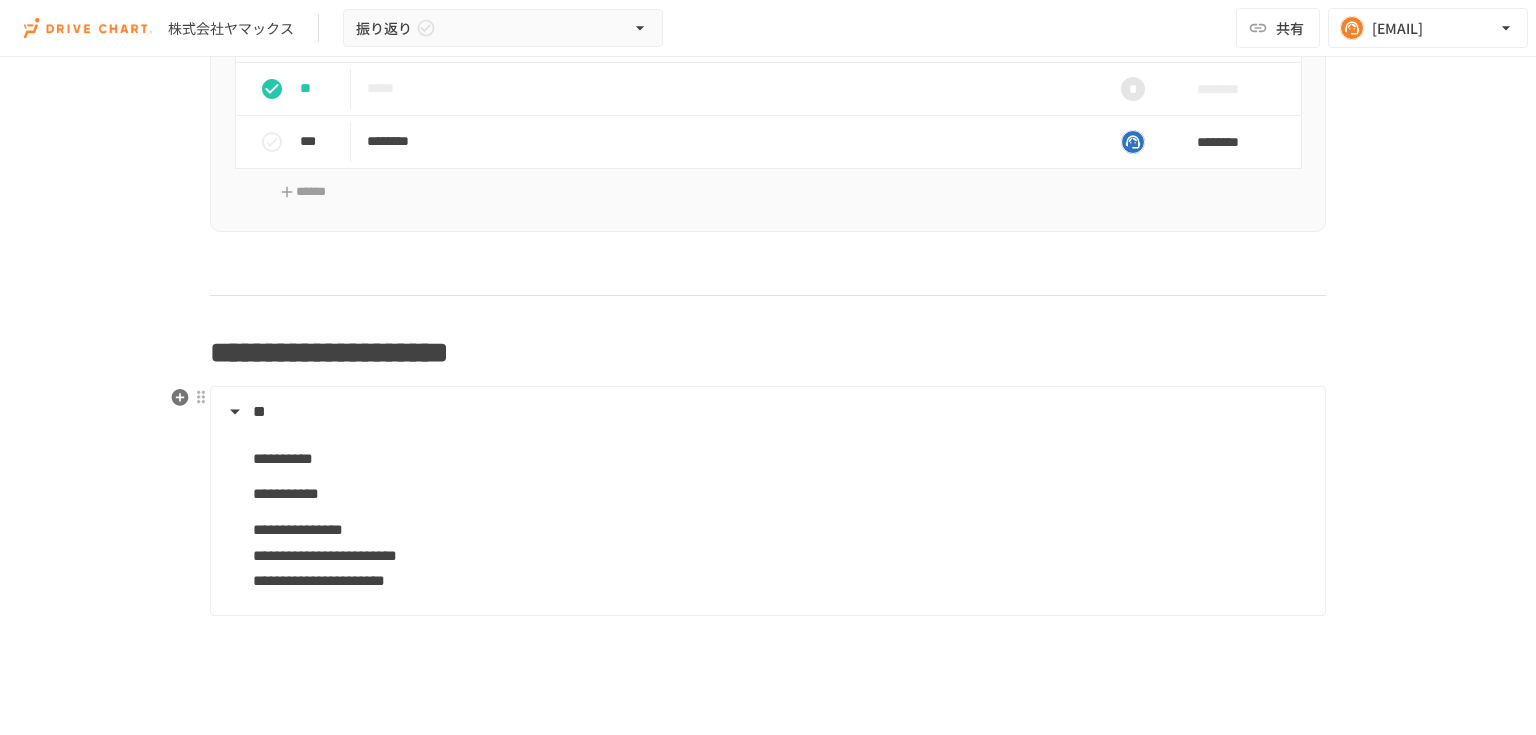 click on "[NAME] [NAME] [NAME]" at bounding box center (781, 555) 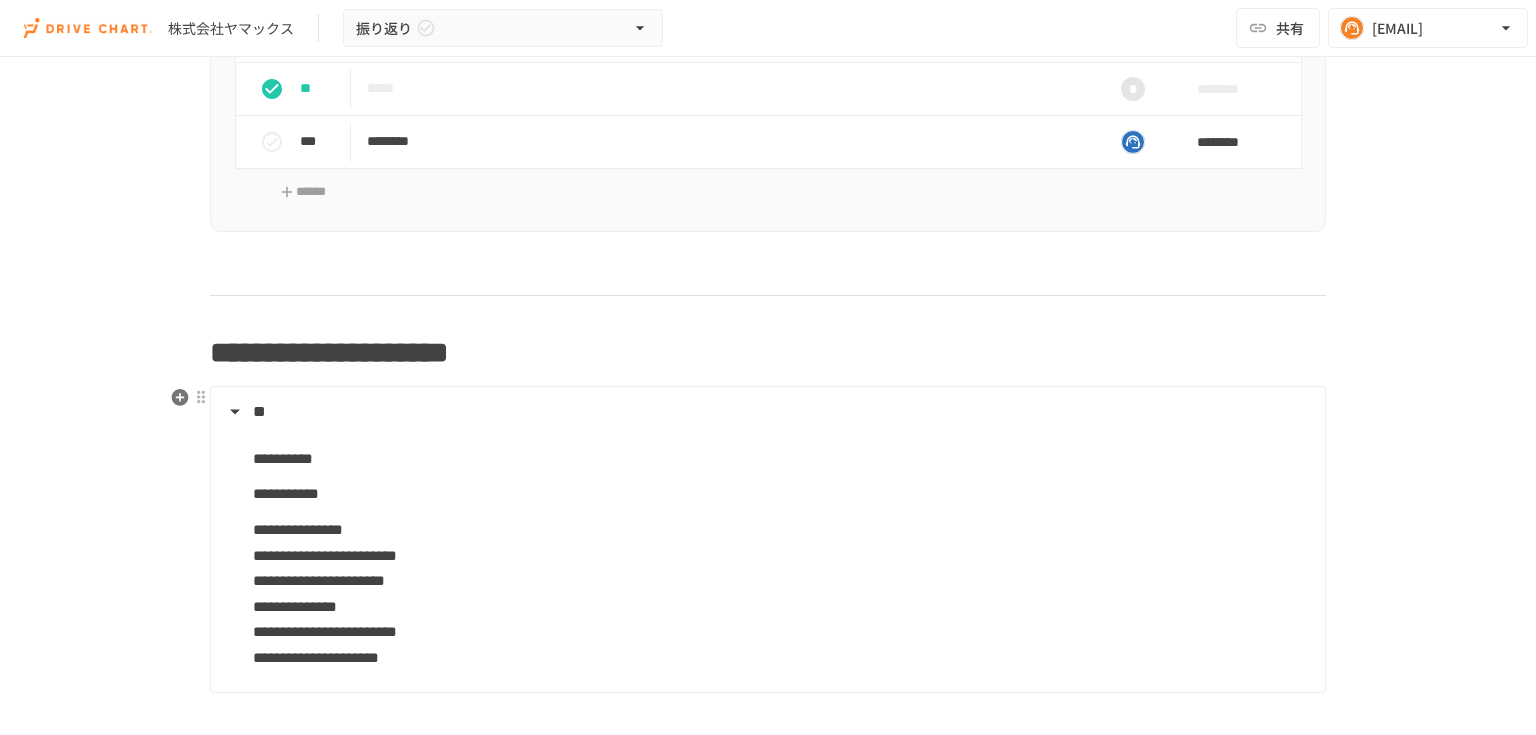 click on "[NAME] [NAME] [NAME] [NAME] [NAME] [NAME] [NAME]" at bounding box center (781, 594) 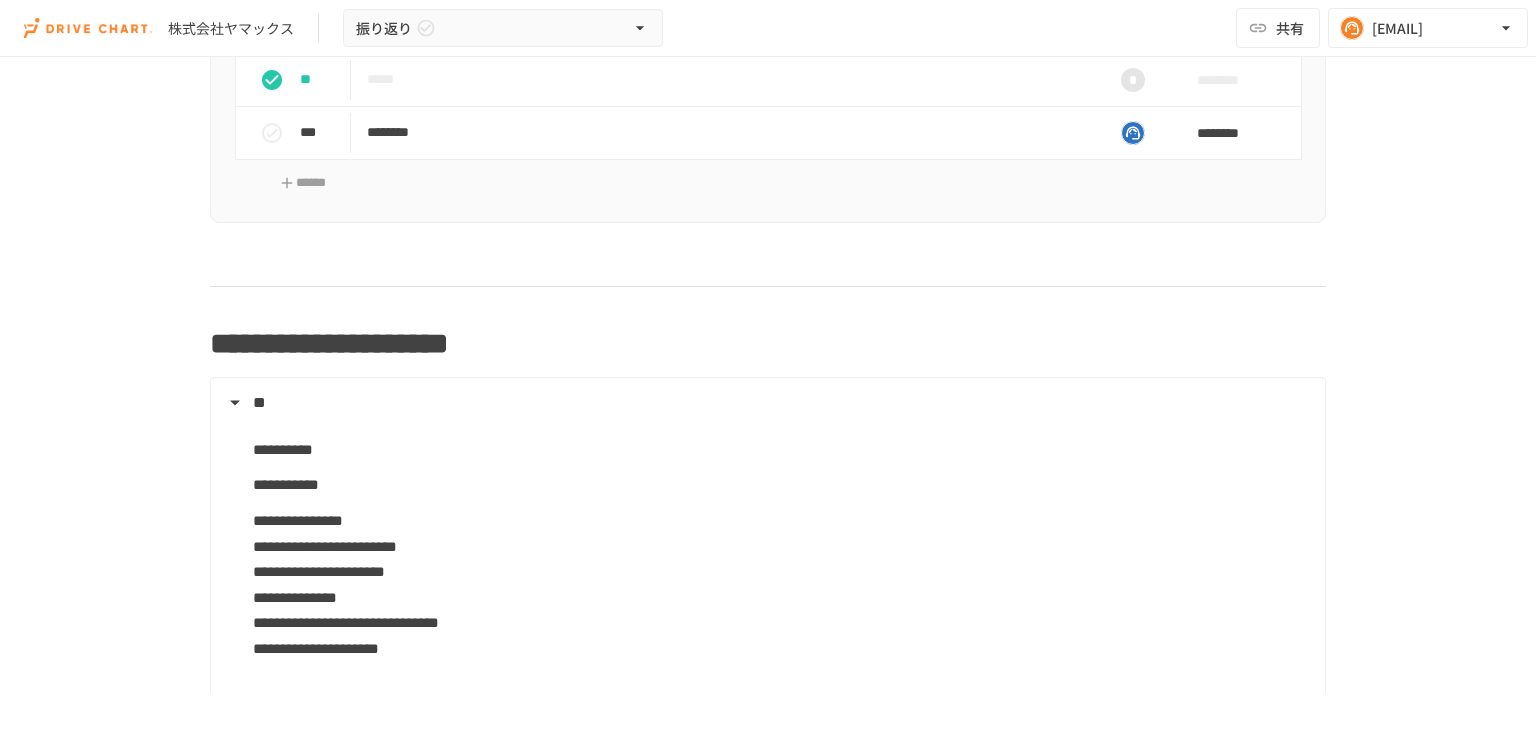 scroll, scrollTop: 1112, scrollLeft: 0, axis: vertical 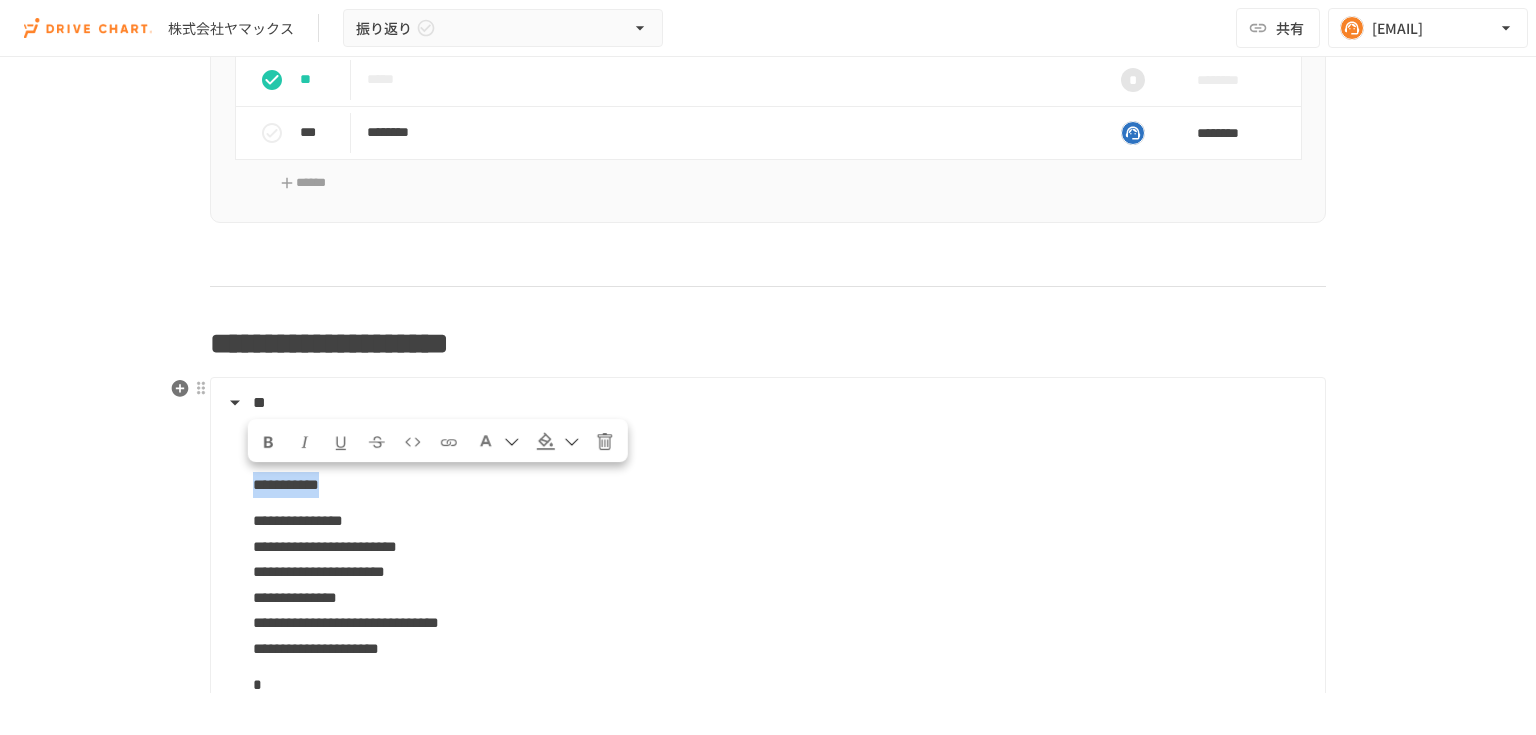 drag, startPoint x: 415, startPoint y: 483, endPoint x: 249, endPoint y: 479, distance: 166.04819 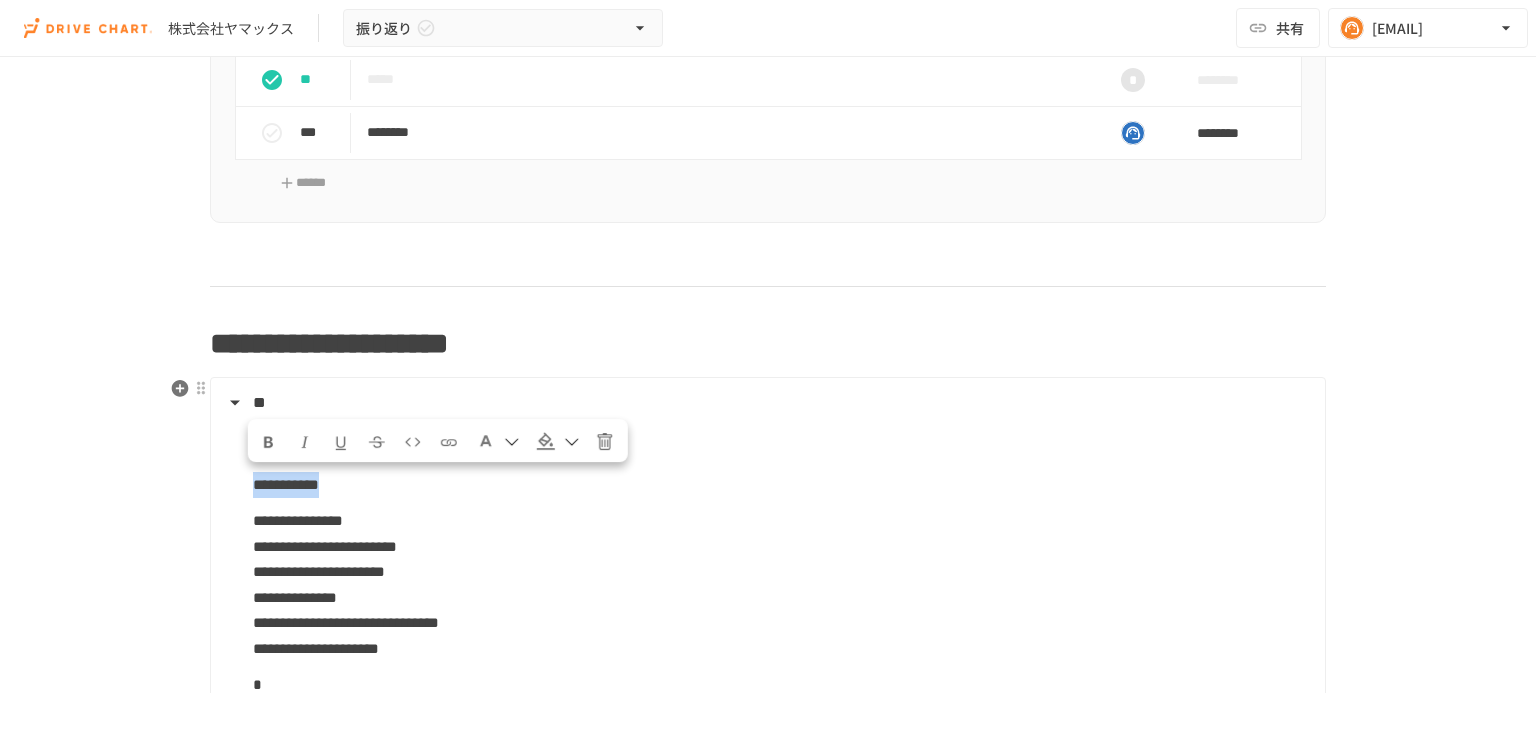 click on "**********" at bounding box center (781, 485) 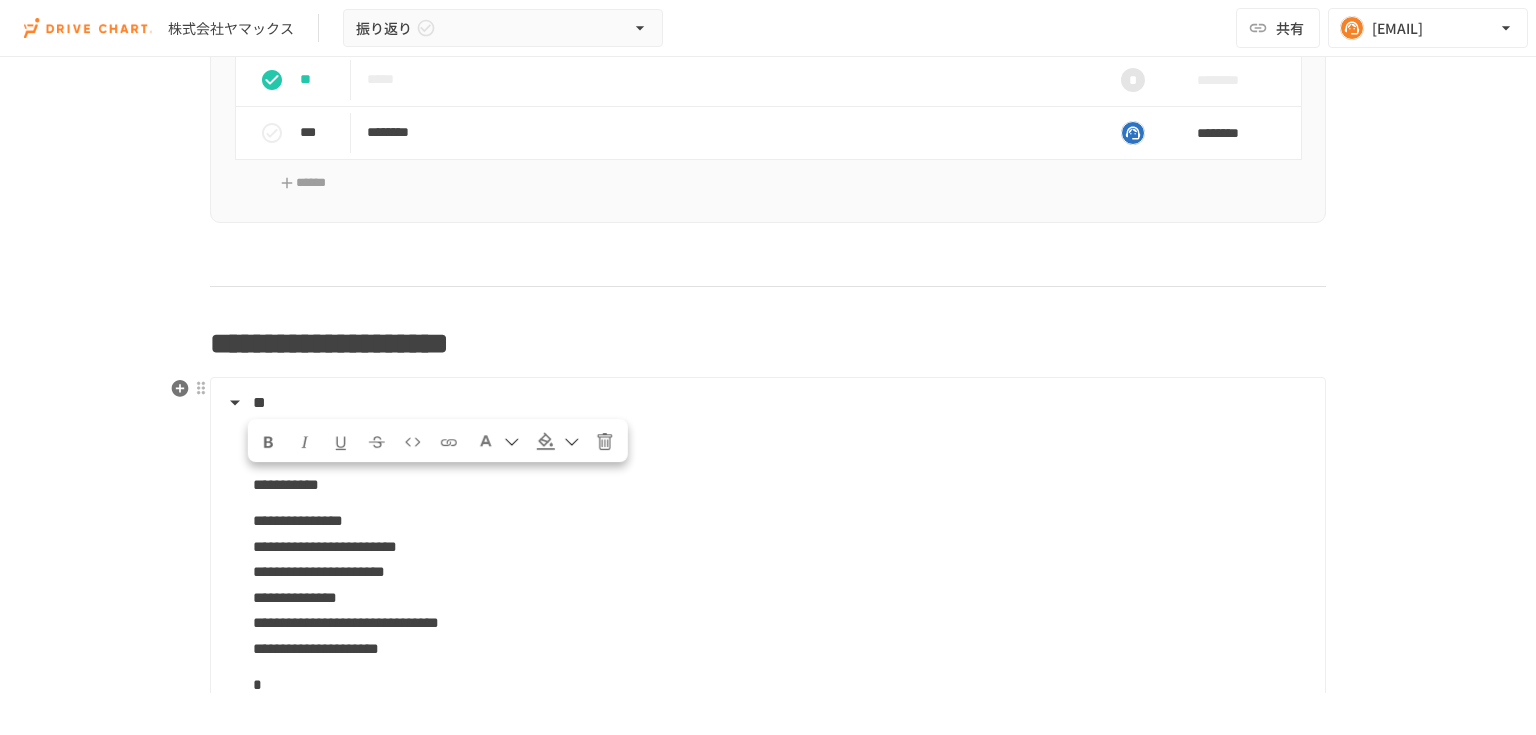 click on "[NAME] [NAME] [NAME] [NAME] [NAME] [NAME] [NAME]" at bounding box center [781, 585] 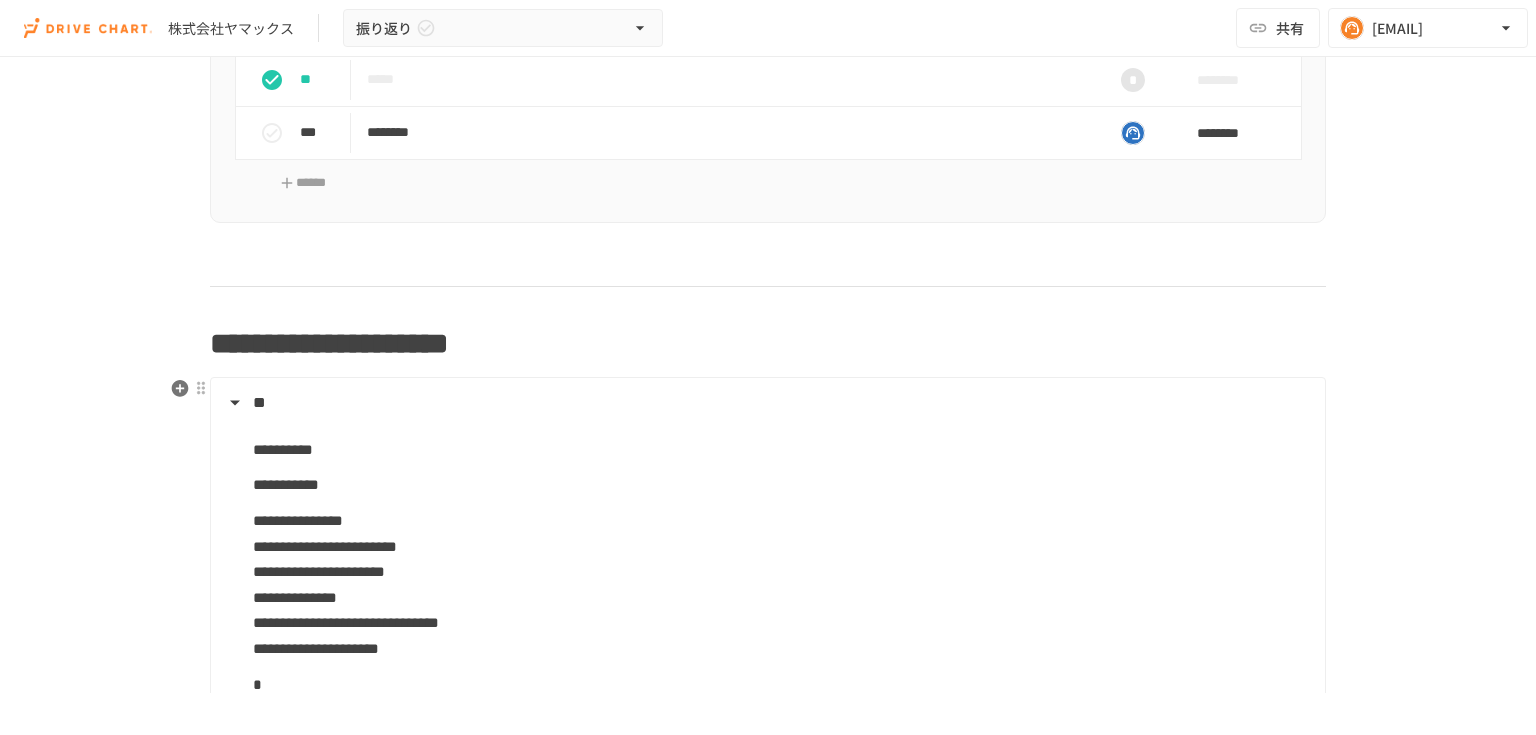 click on "**********" at bounding box center [286, 484] 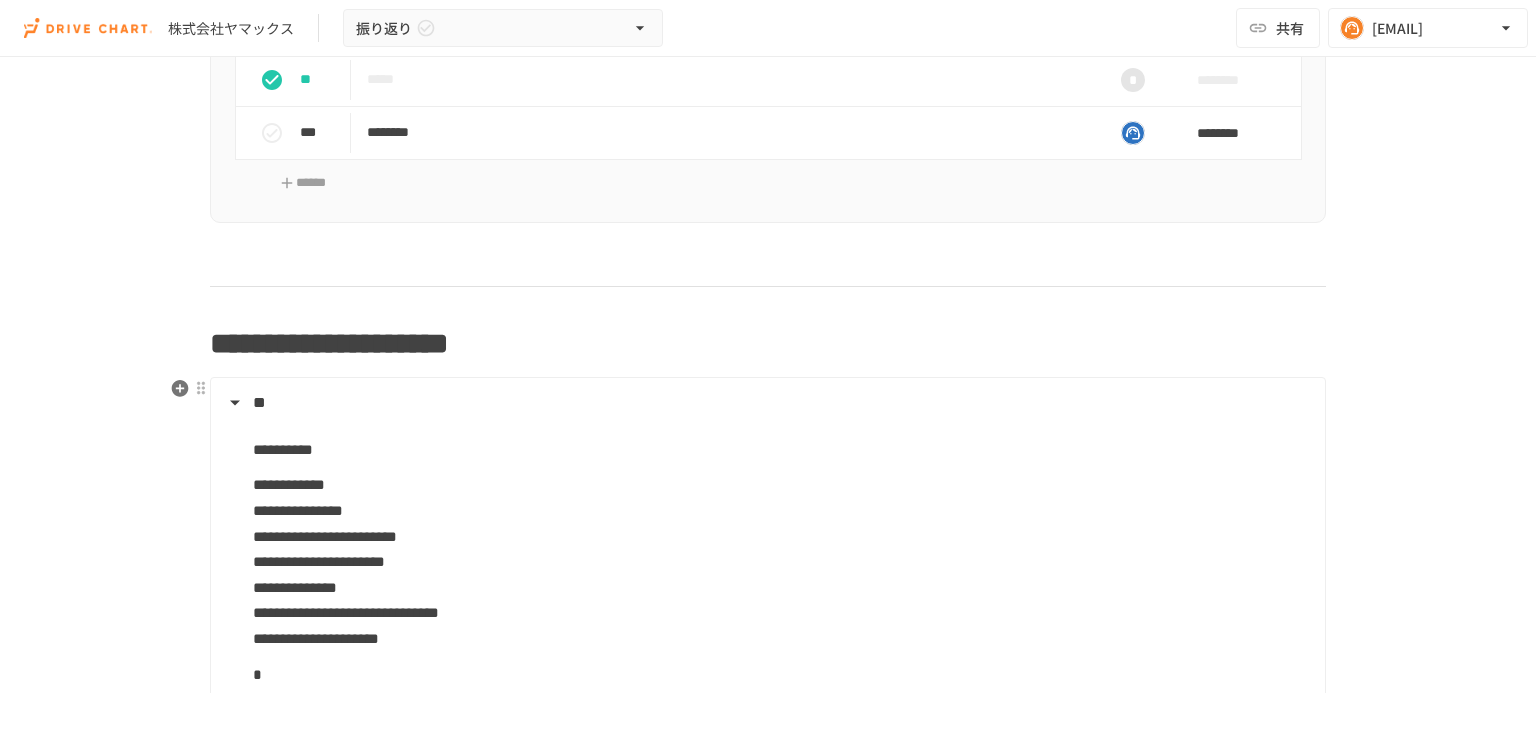click on "[NAME] [NAME] [NAME] [NAME] [NAME] [NAME] [NAME]" at bounding box center [781, 561] 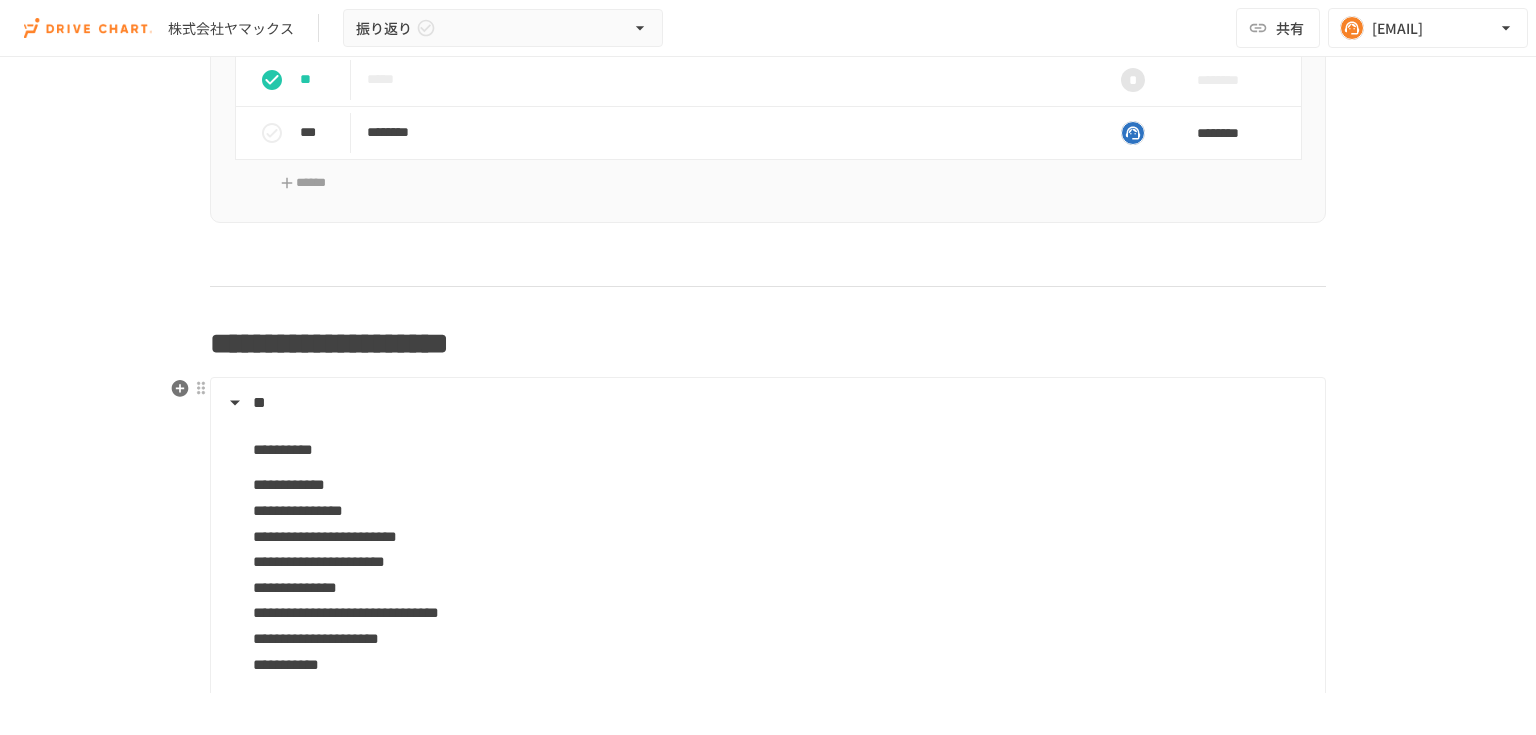 click on "[NAME] [NAME] [NAME] [NAME] [NAME] [NAME] [NAME] [NAME]" at bounding box center (781, 574) 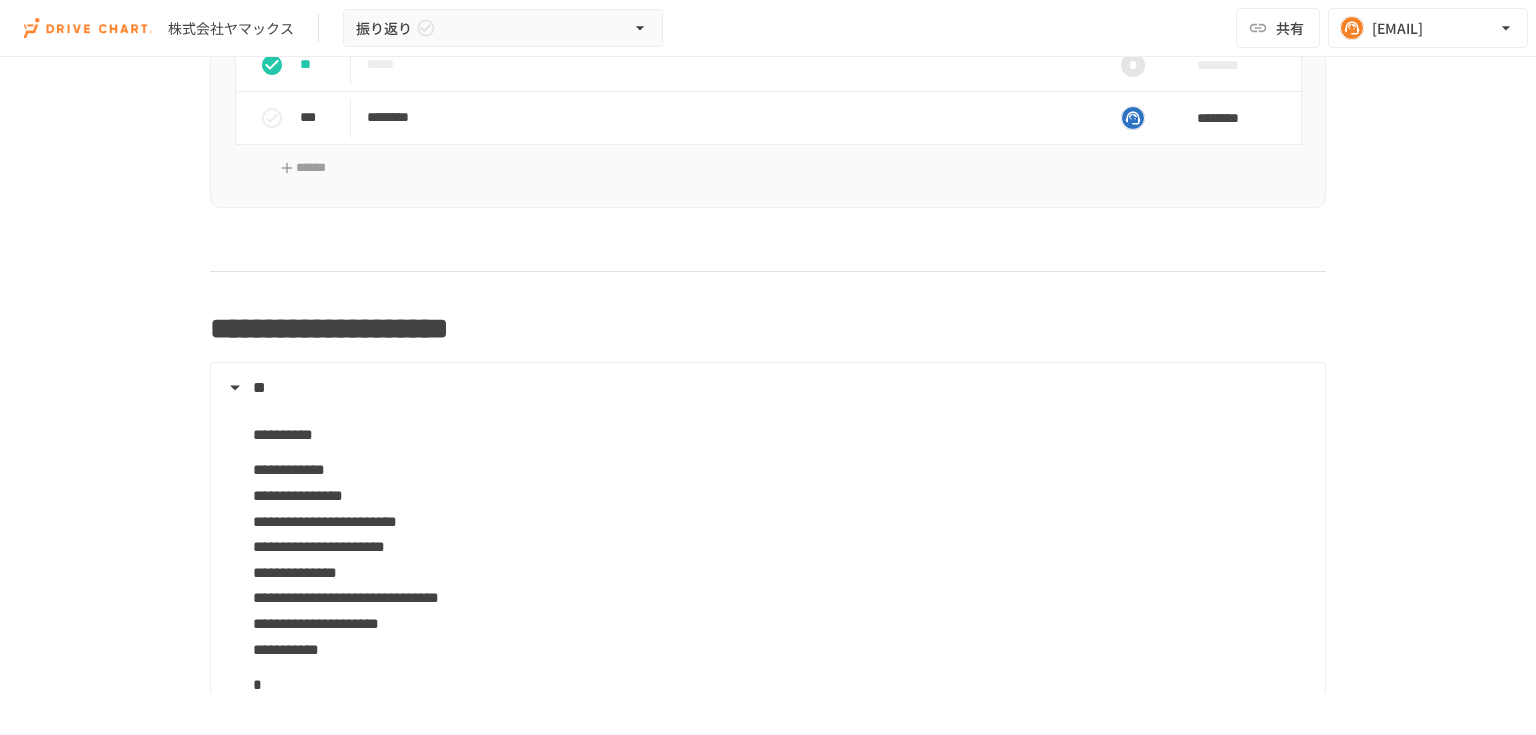 scroll, scrollTop: 1128, scrollLeft: 0, axis: vertical 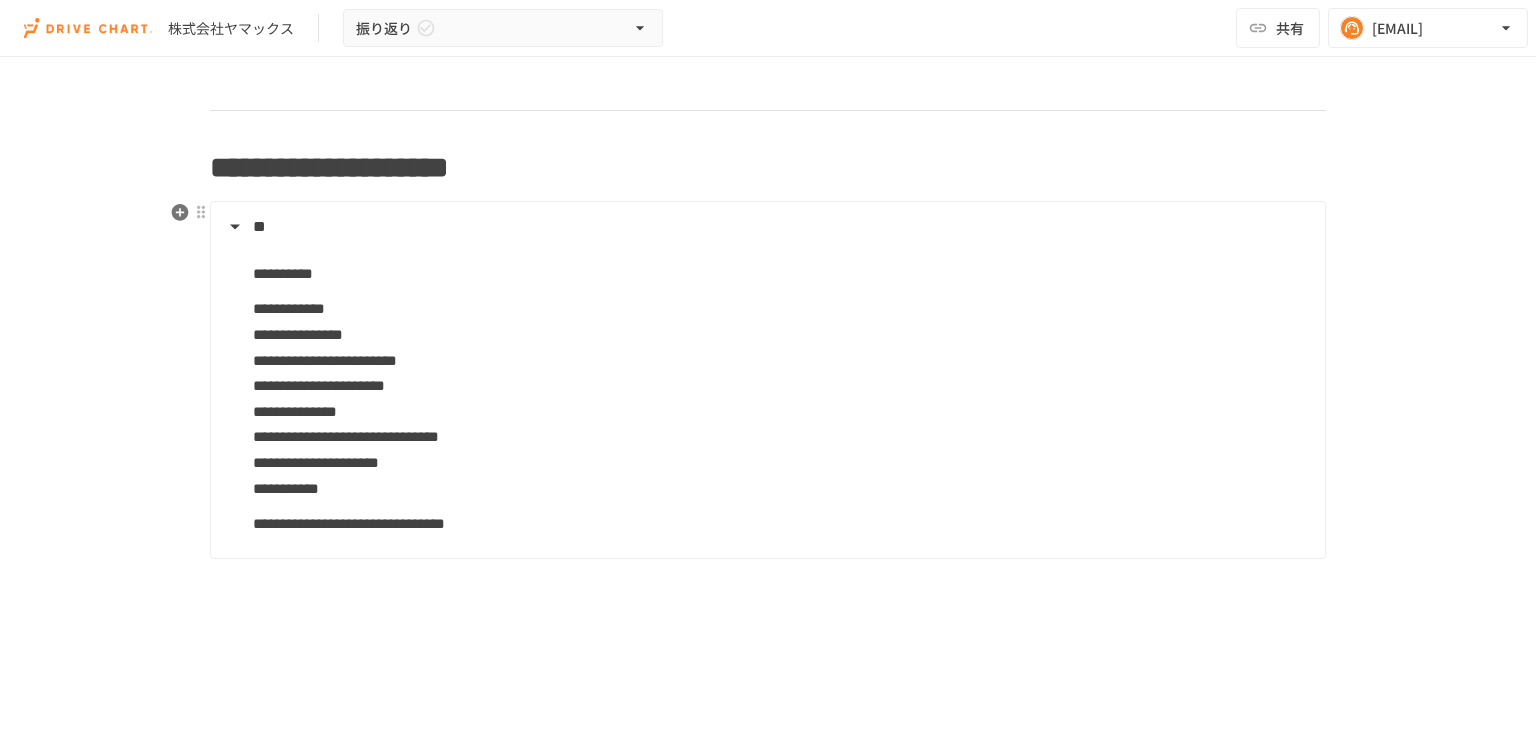 click on "**********" at bounding box center (781, 524) 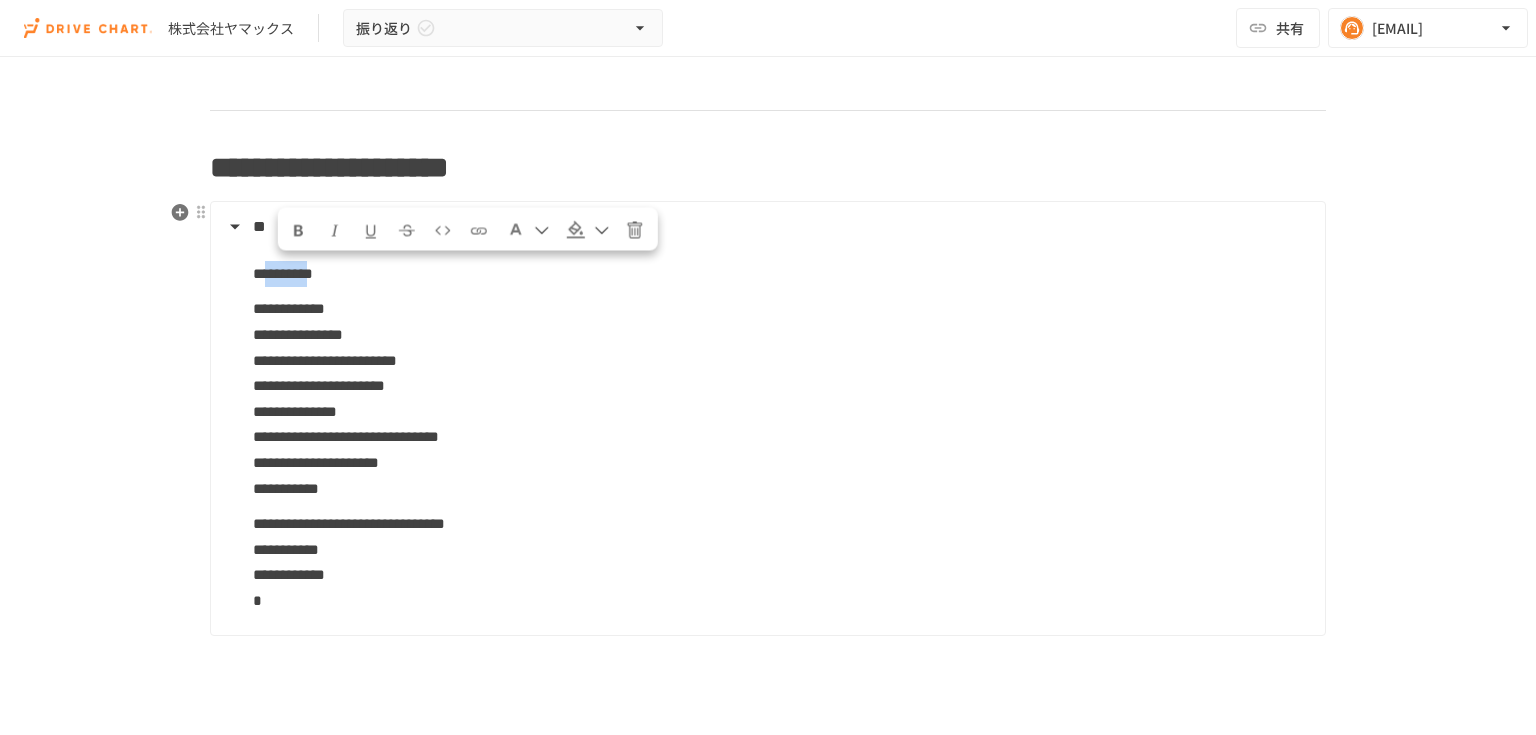 drag, startPoint x: 269, startPoint y: 276, endPoint x: 392, endPoint y: 271, distance: 123.101585 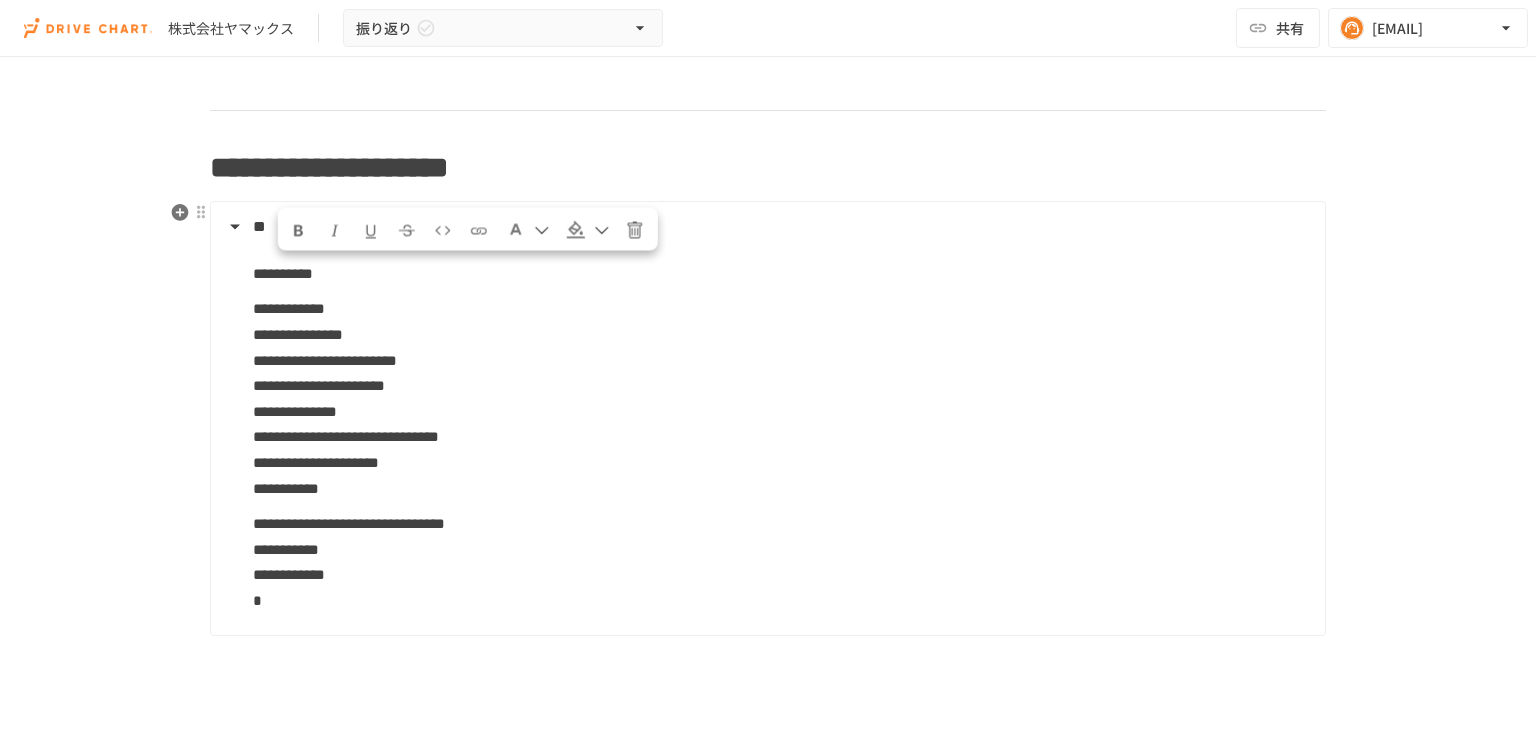click on "**********" at bounding box center [781, 274] 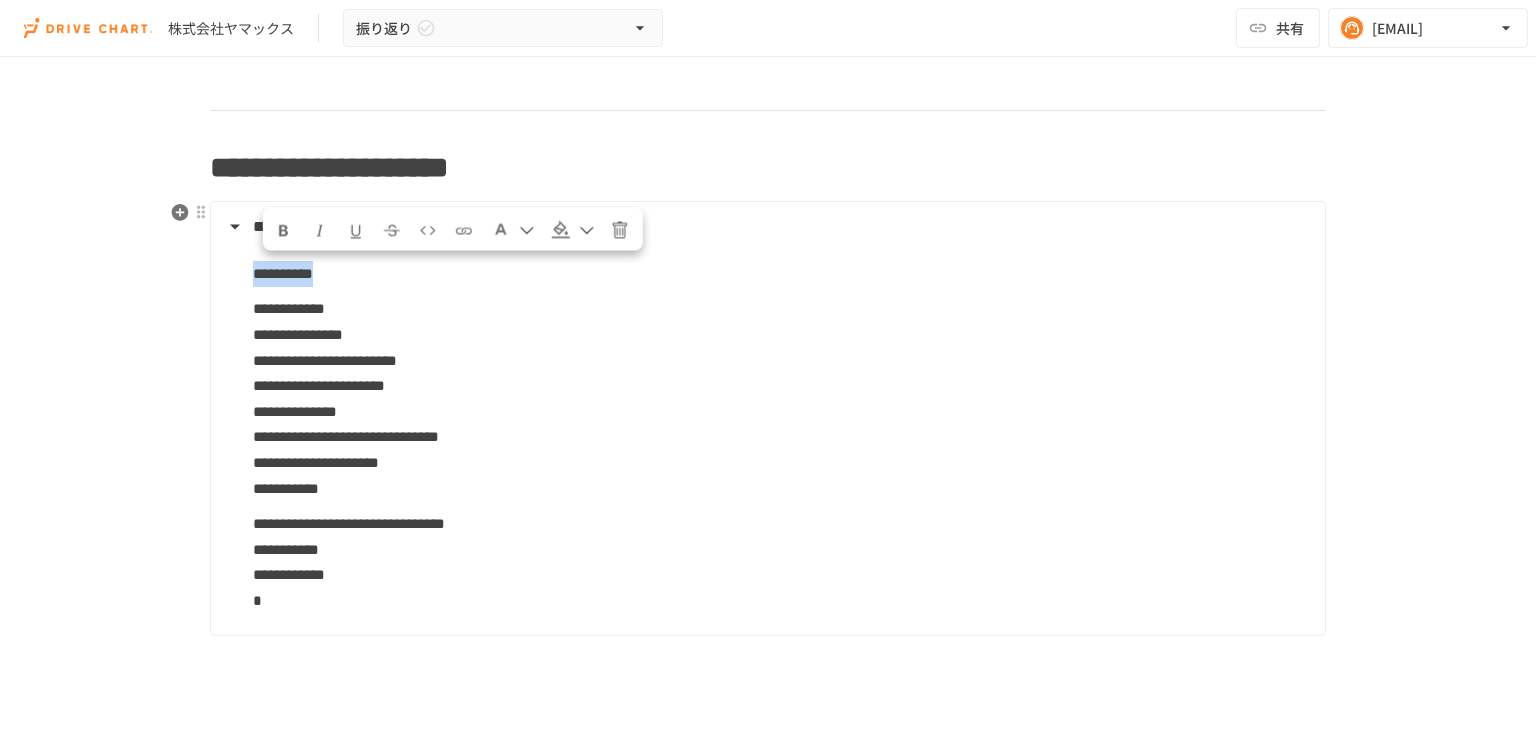 drag, startPoint x: 411, startPoint y: 270, endPoint x: 253, endPoint y: 276, distance: 158.11388 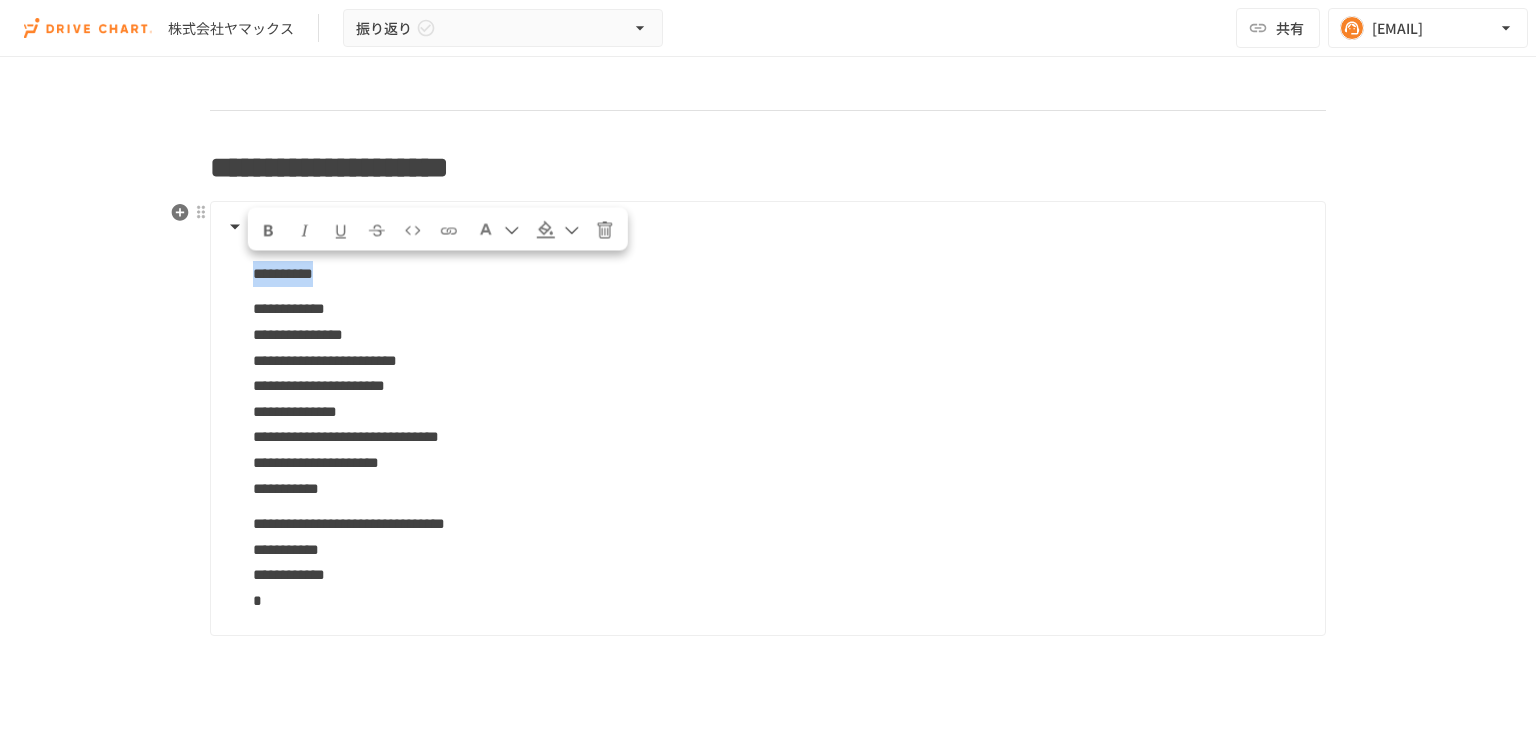 click on "**********" at bounding box center [781, 274] 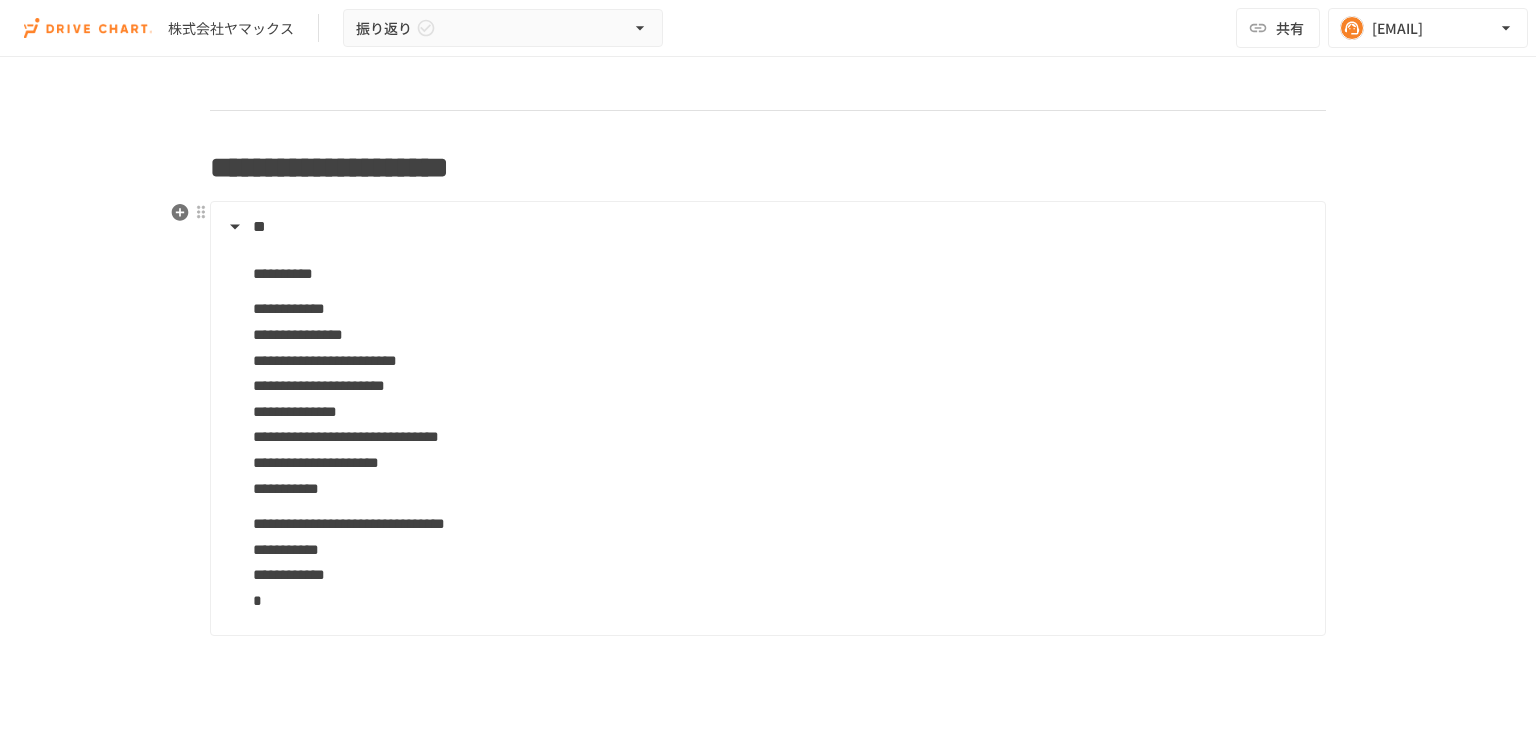 click on "**********" at bounding box center [781, 274] 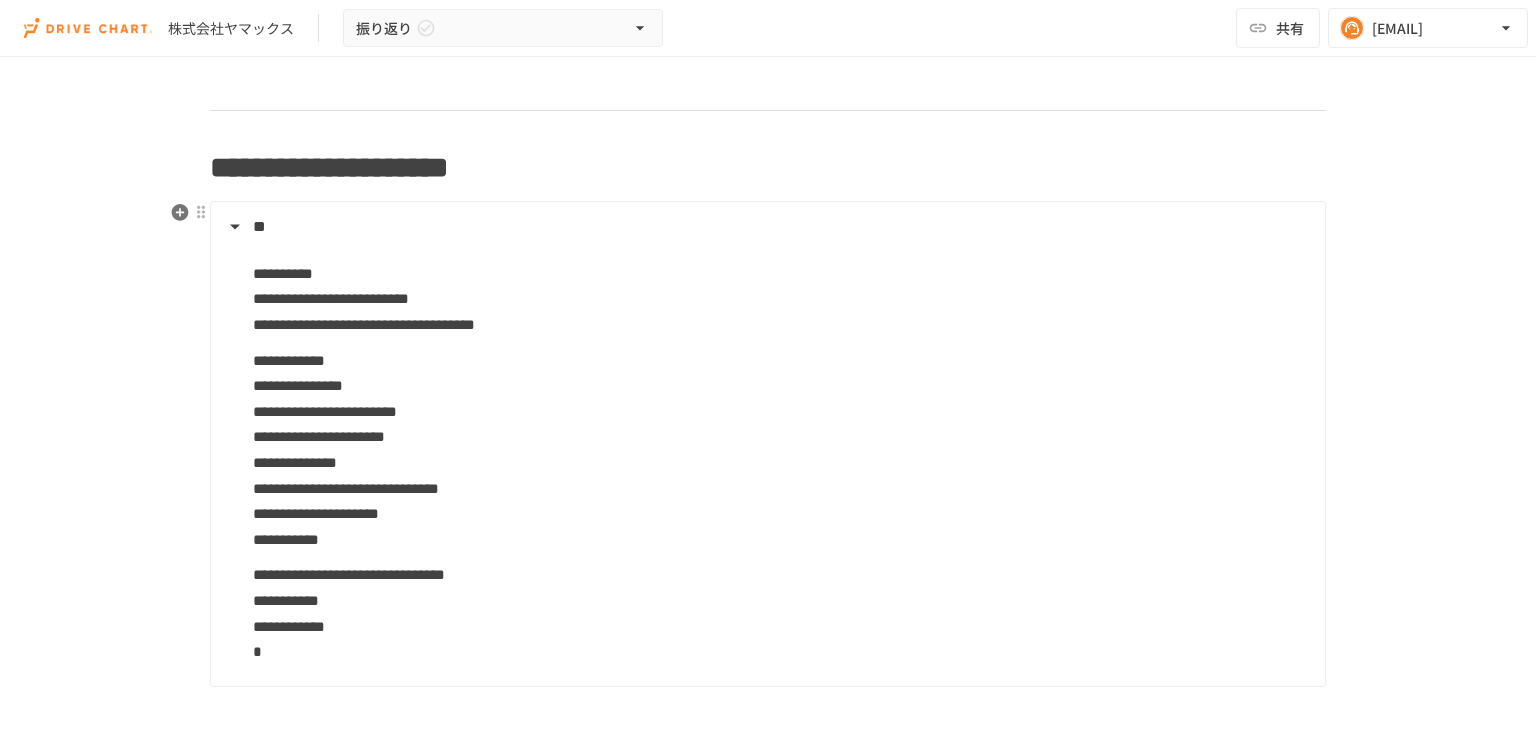 click on "[NAME] [NAME] [NAME] [NAME]" at bounding box center [781, 613] 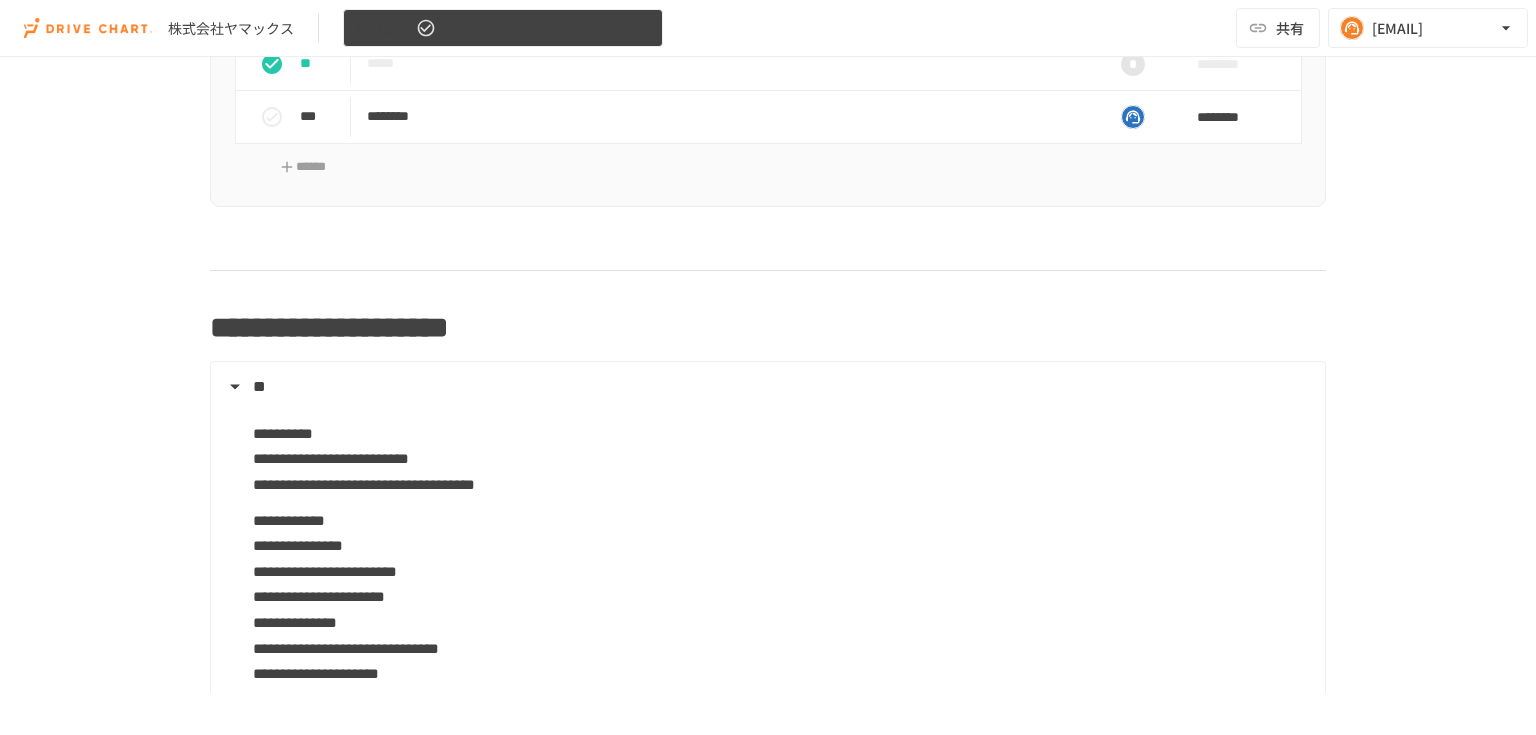scroll, scrollTop: 1128, scrollLeft: 0, axis: vertical 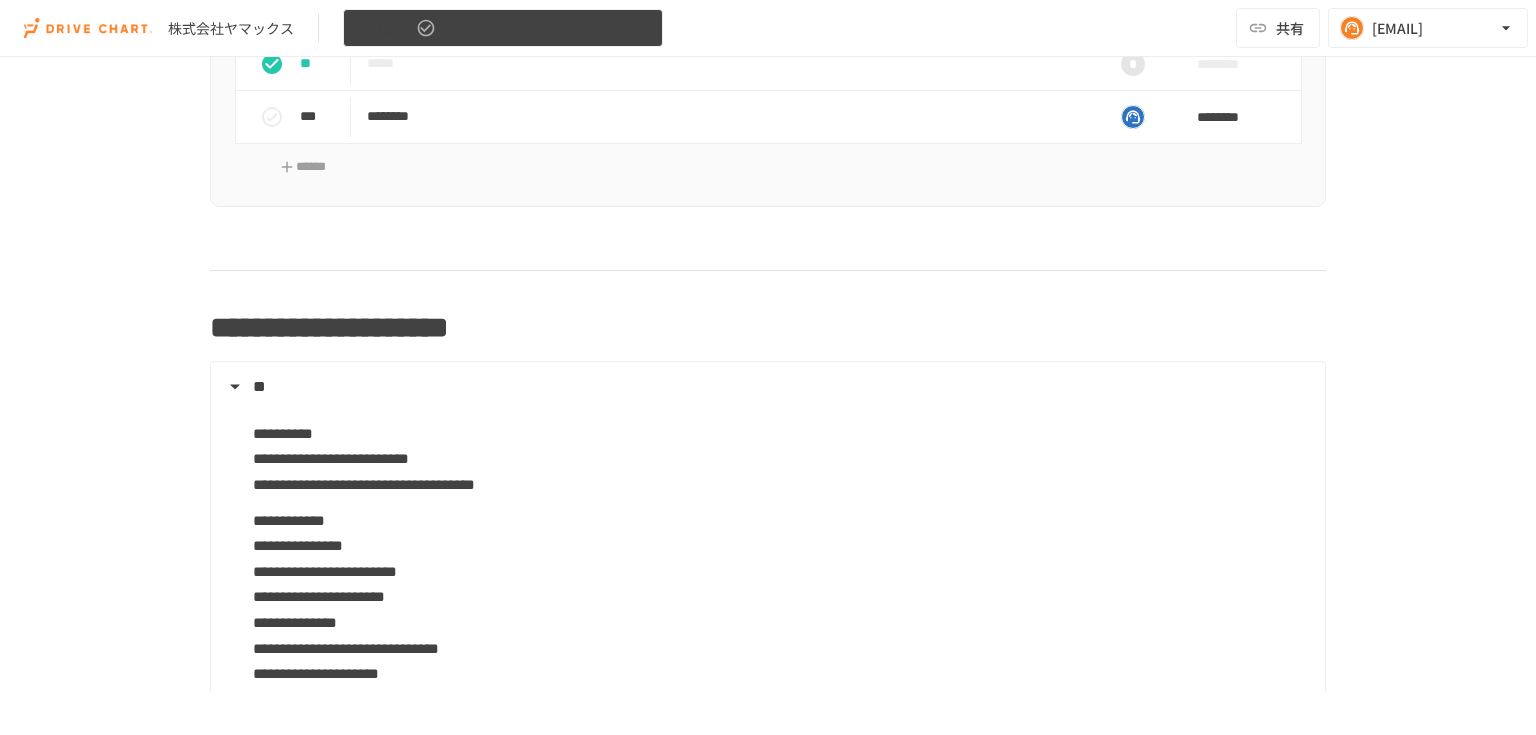 click on "振り返り" at bounding box center (503, 28) 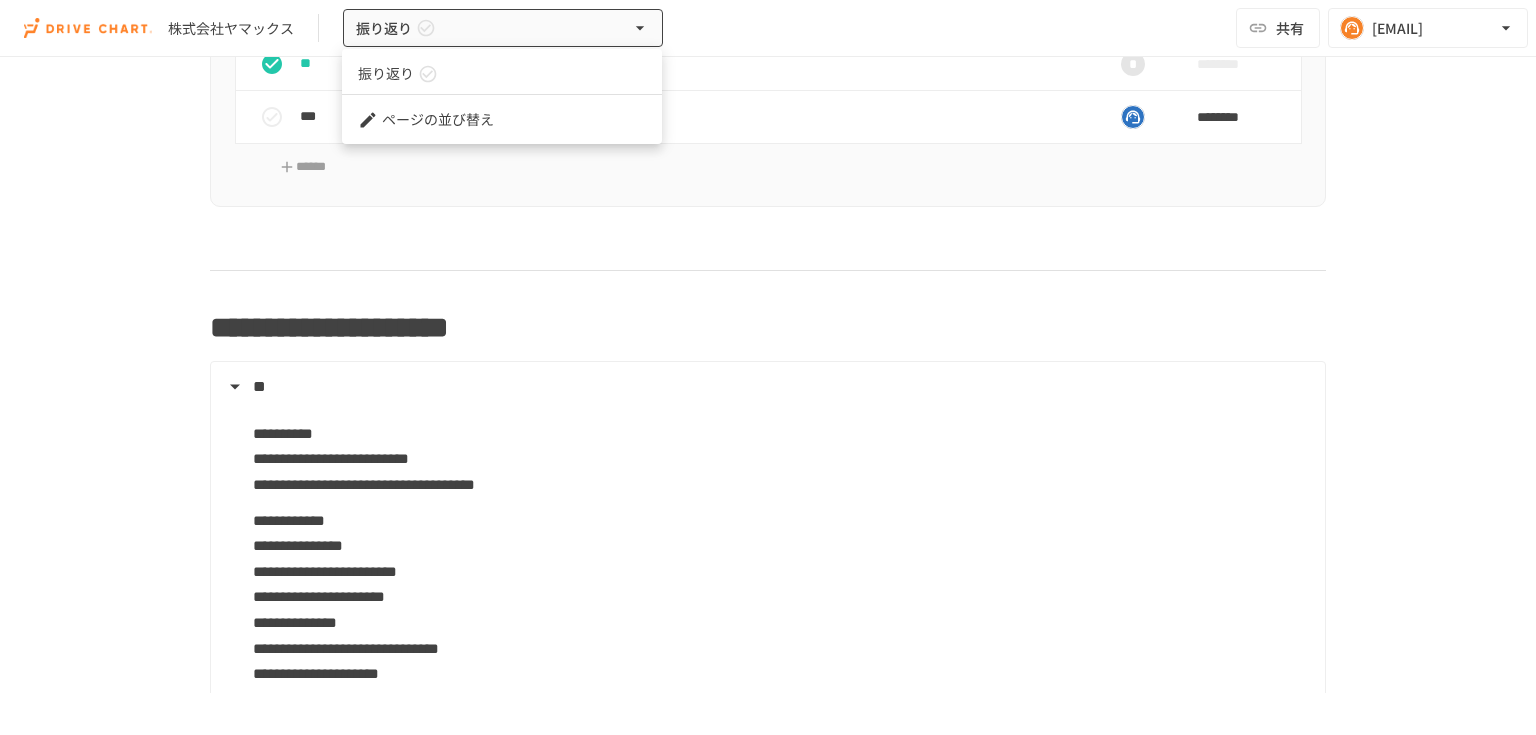 click at bounding box center (768, 367) 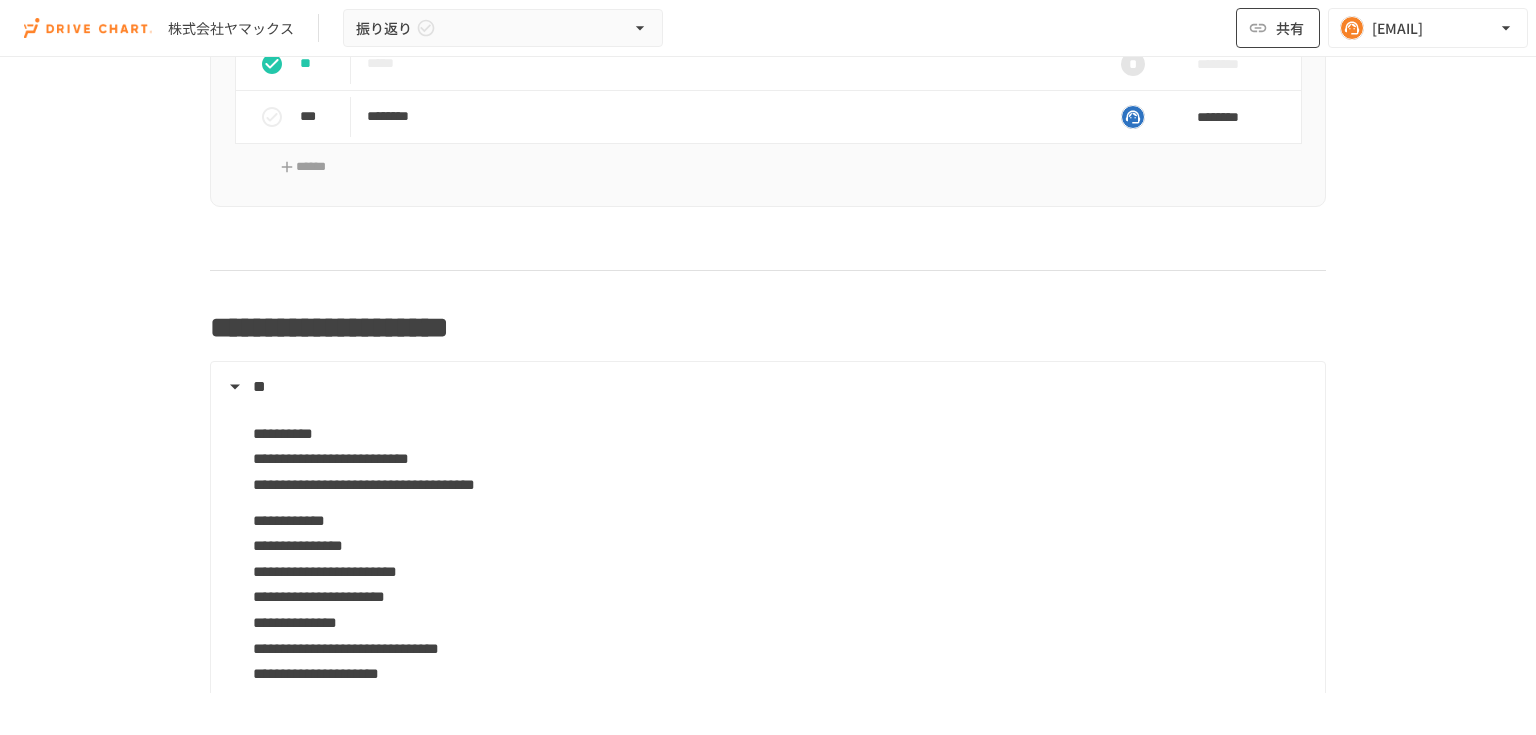 click on "共有" at bounding box center [1278, 28] 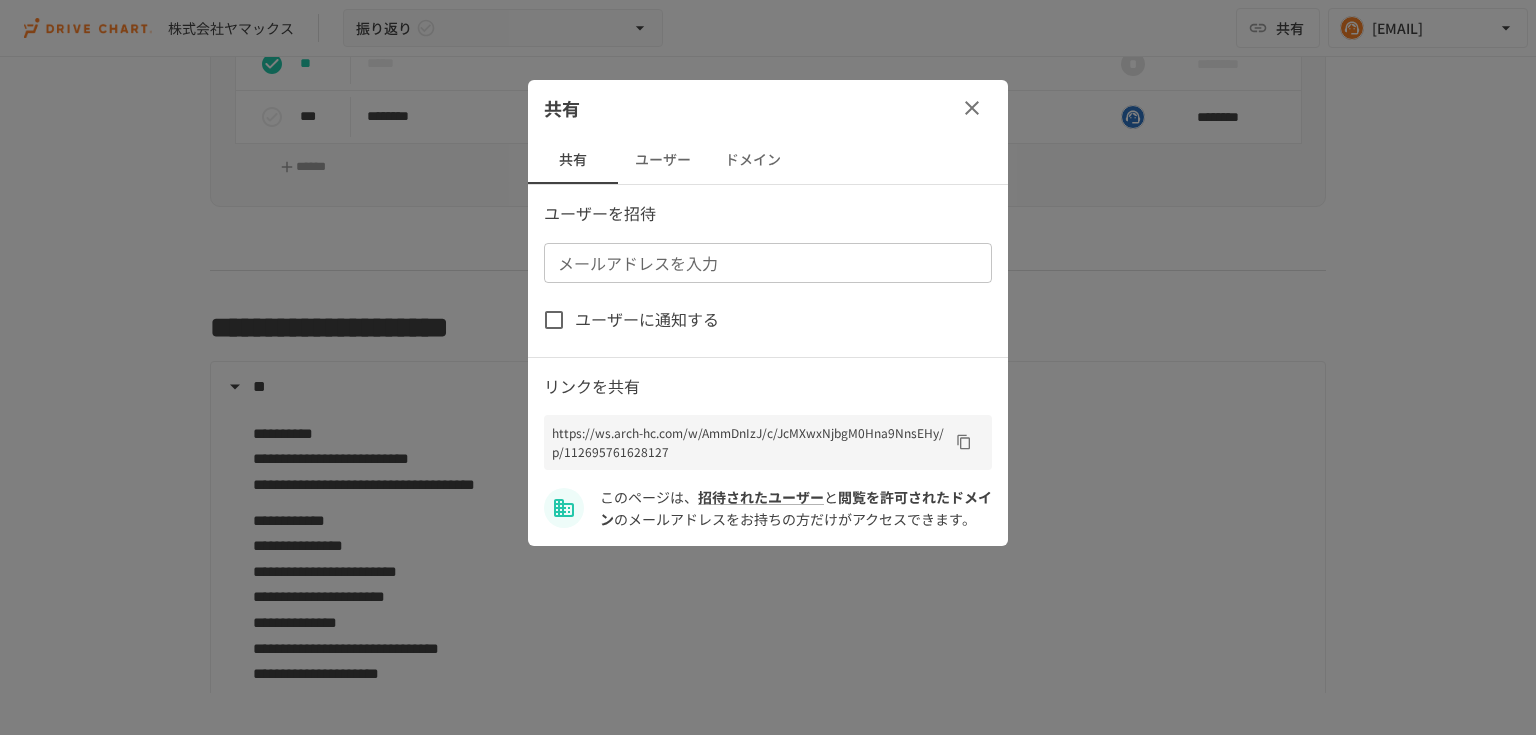 click on "ユーザー" at bounding box center (663, 160) 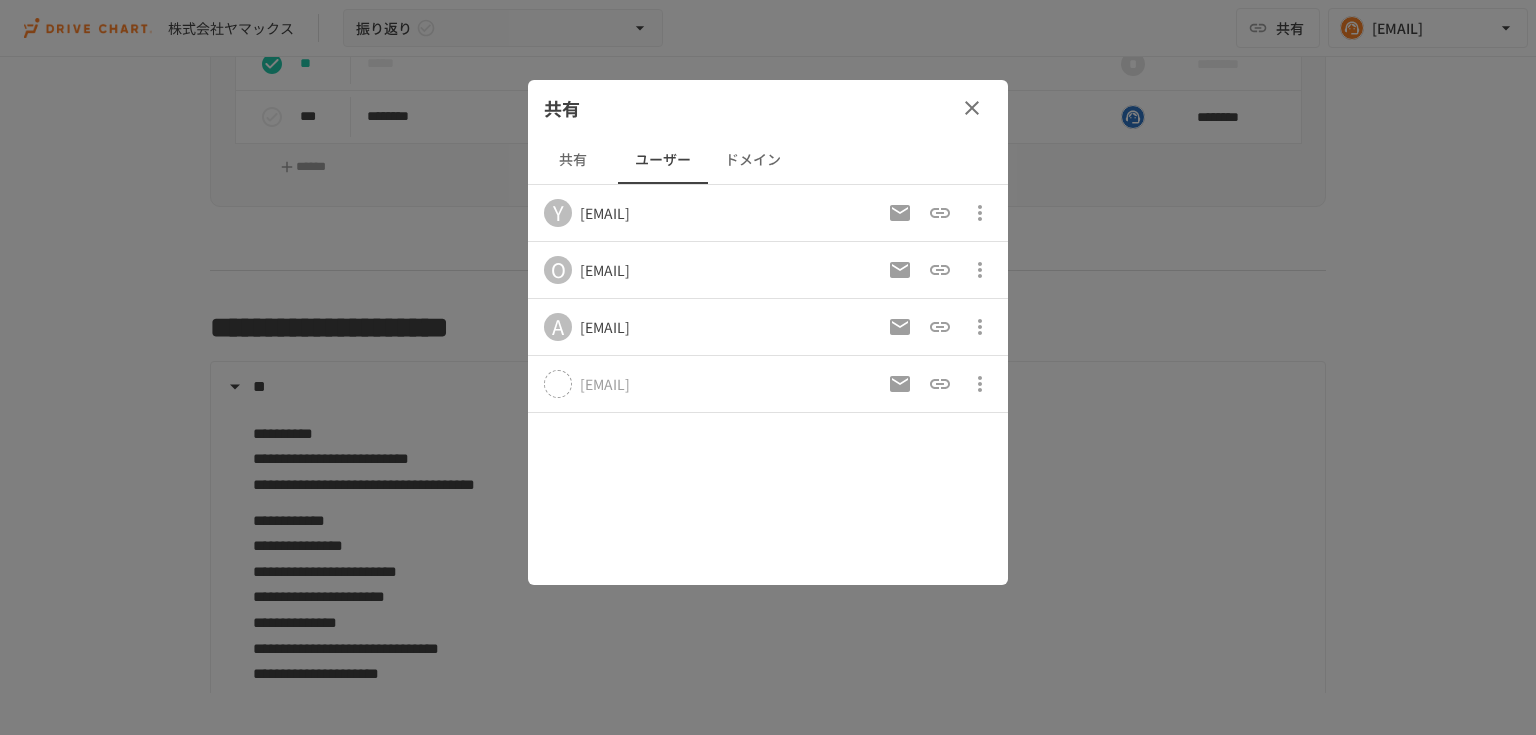 click 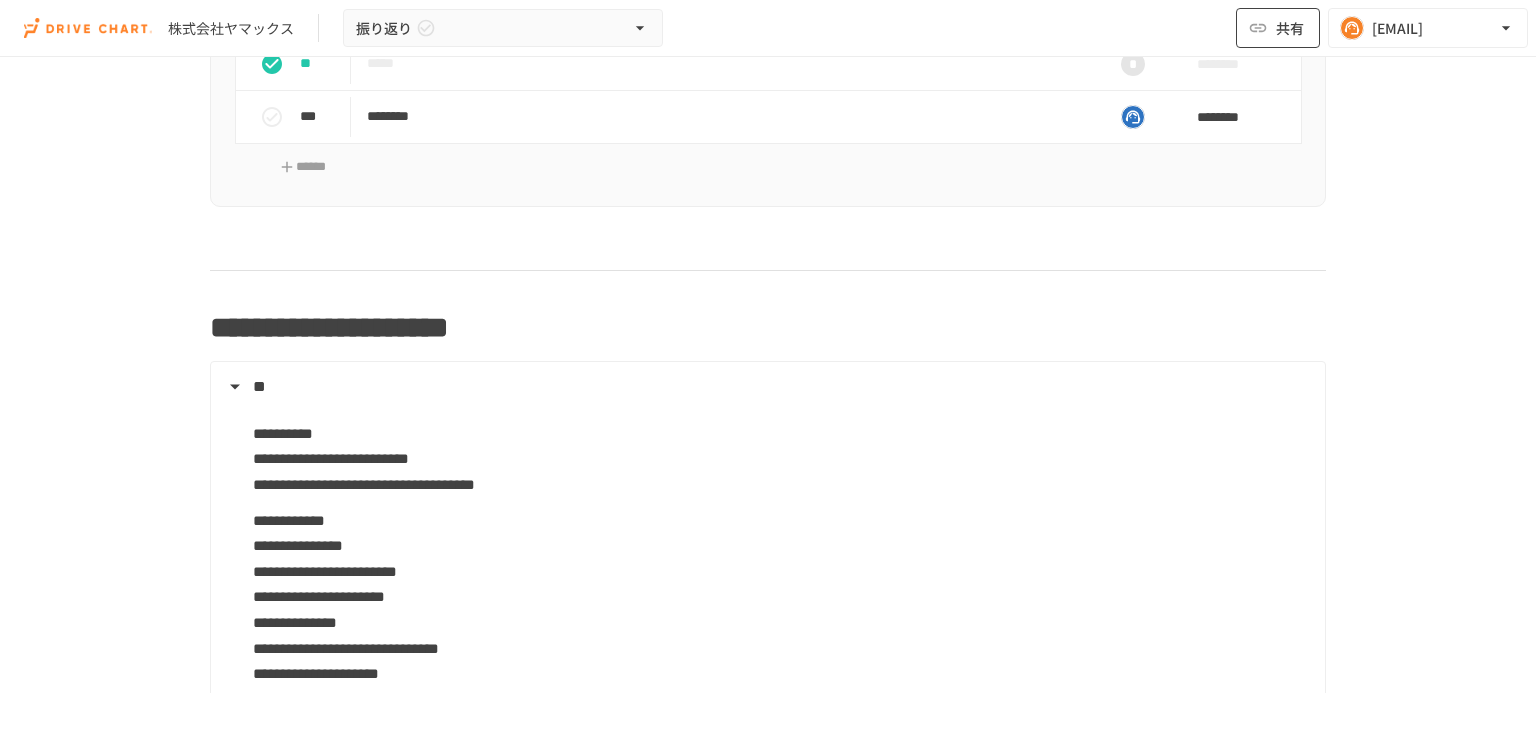 click on "共有" at bounding box center (1278, 28) 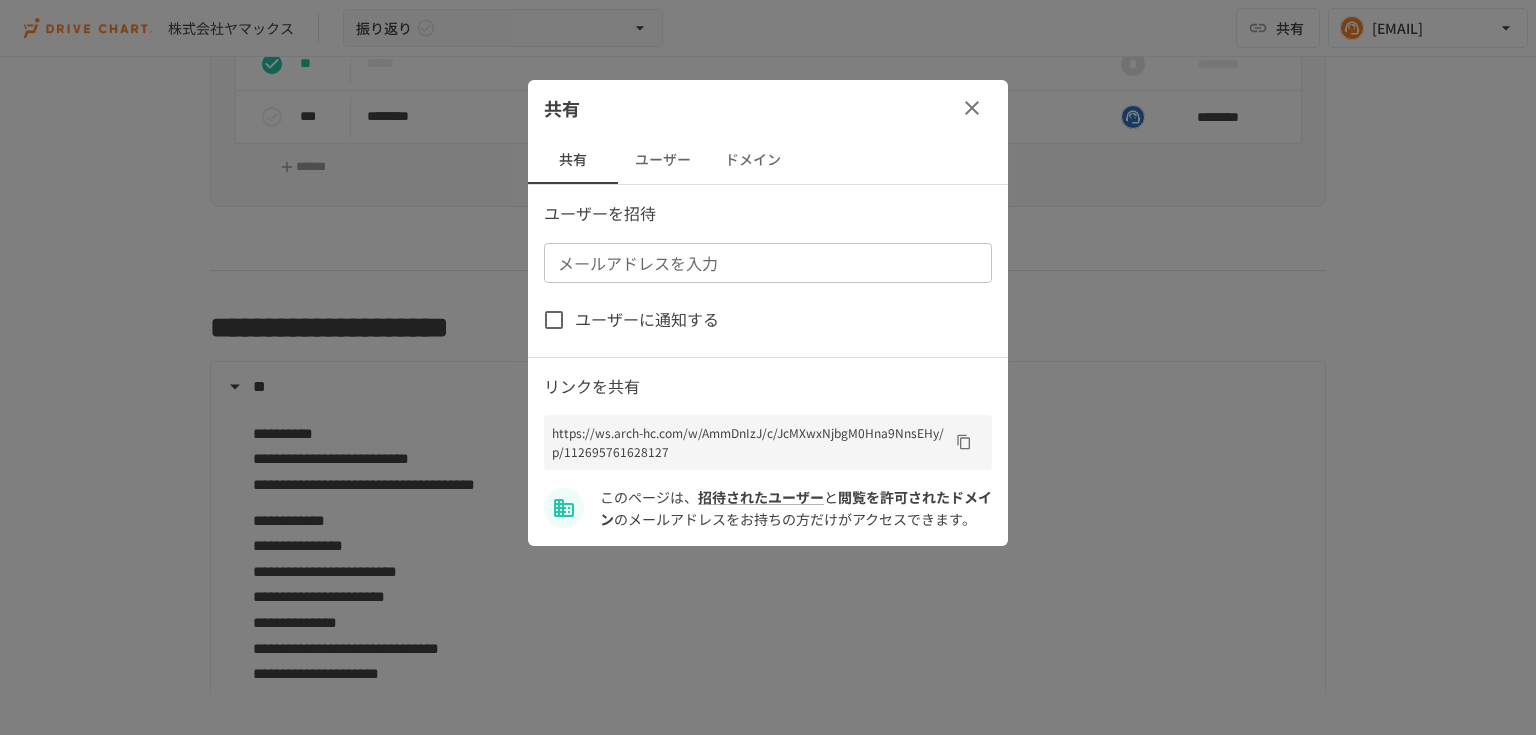 click on "ユーザー" at bounding box center (663, 160) 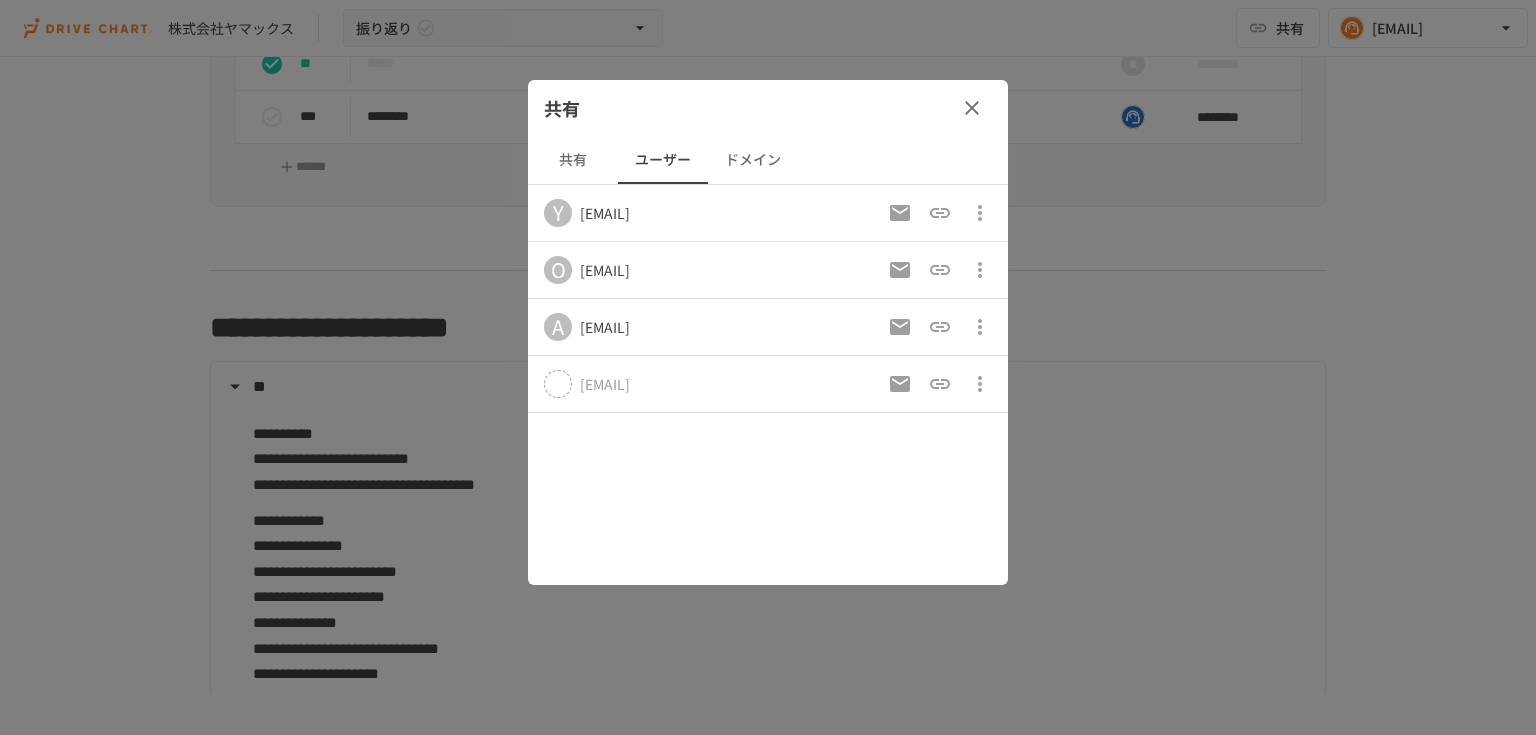 click 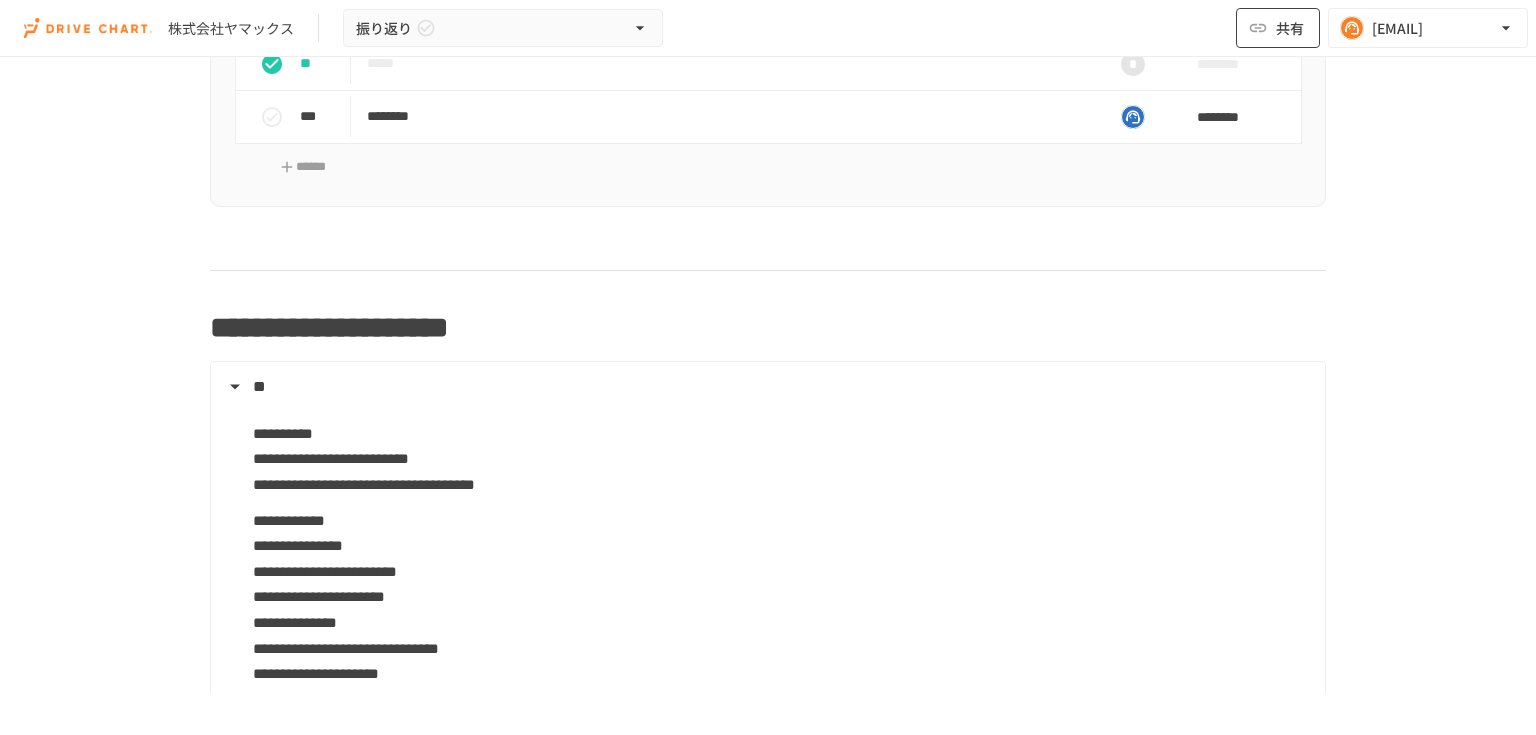click on "共有" at bounding box center [1278, 28] 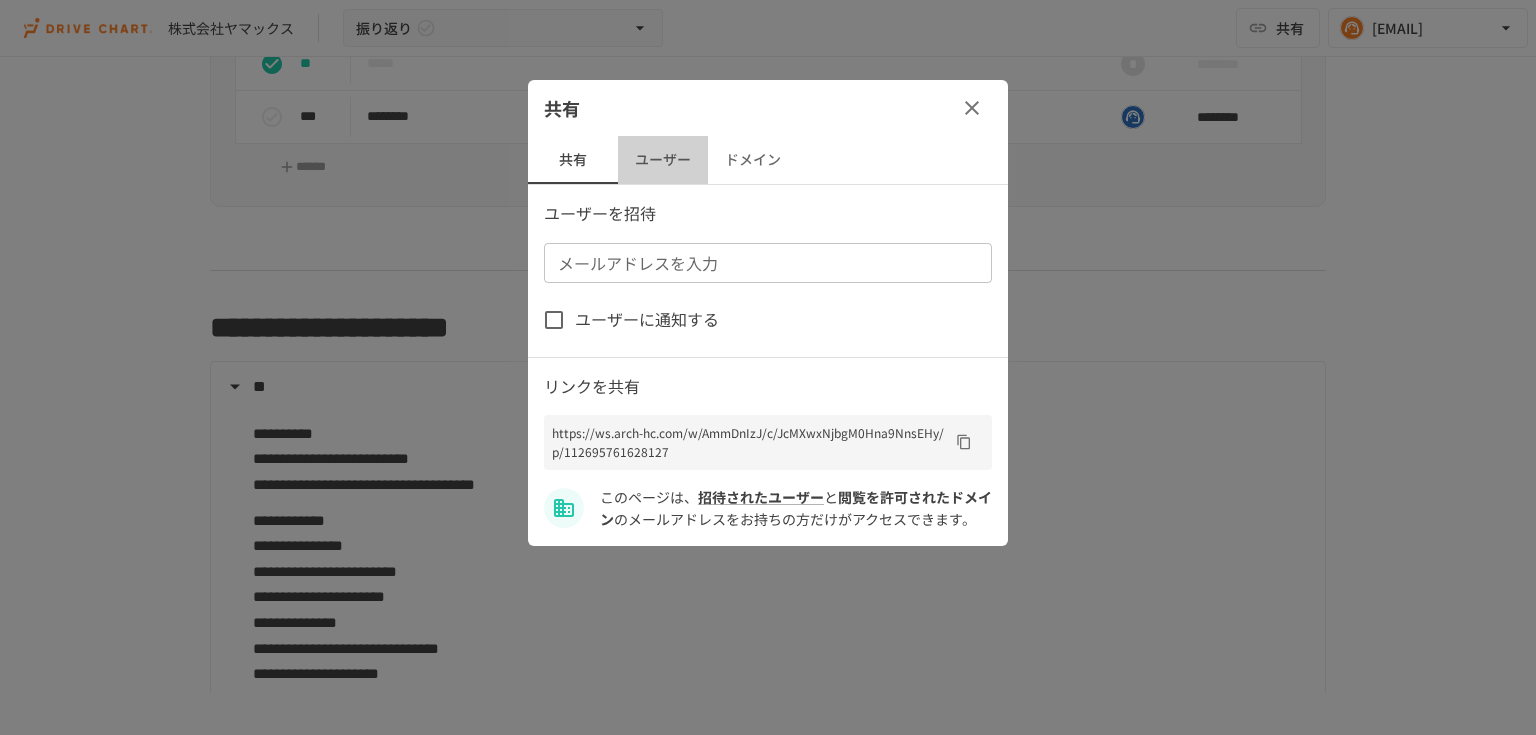 click on "ユーザー" at bounding box center [663, 160] 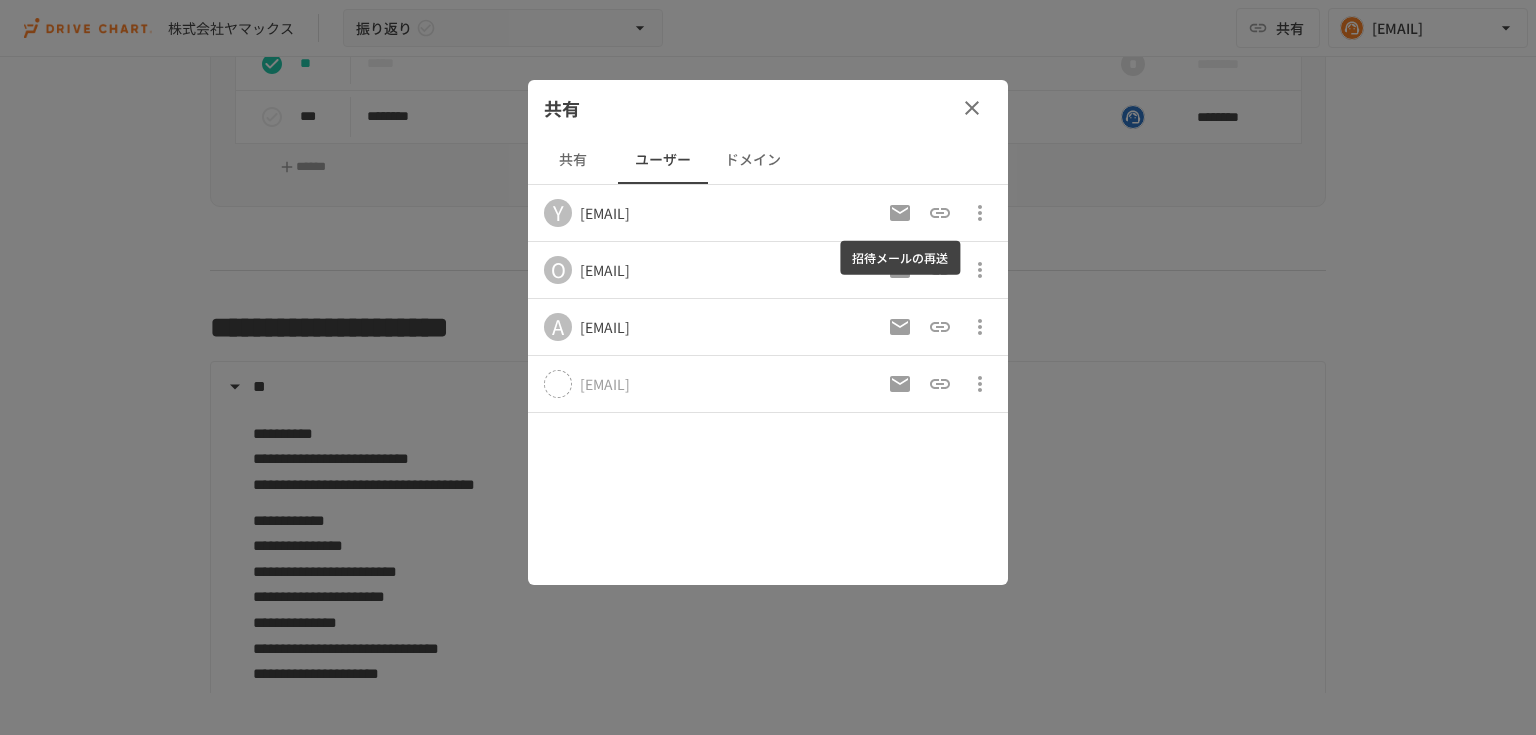 click 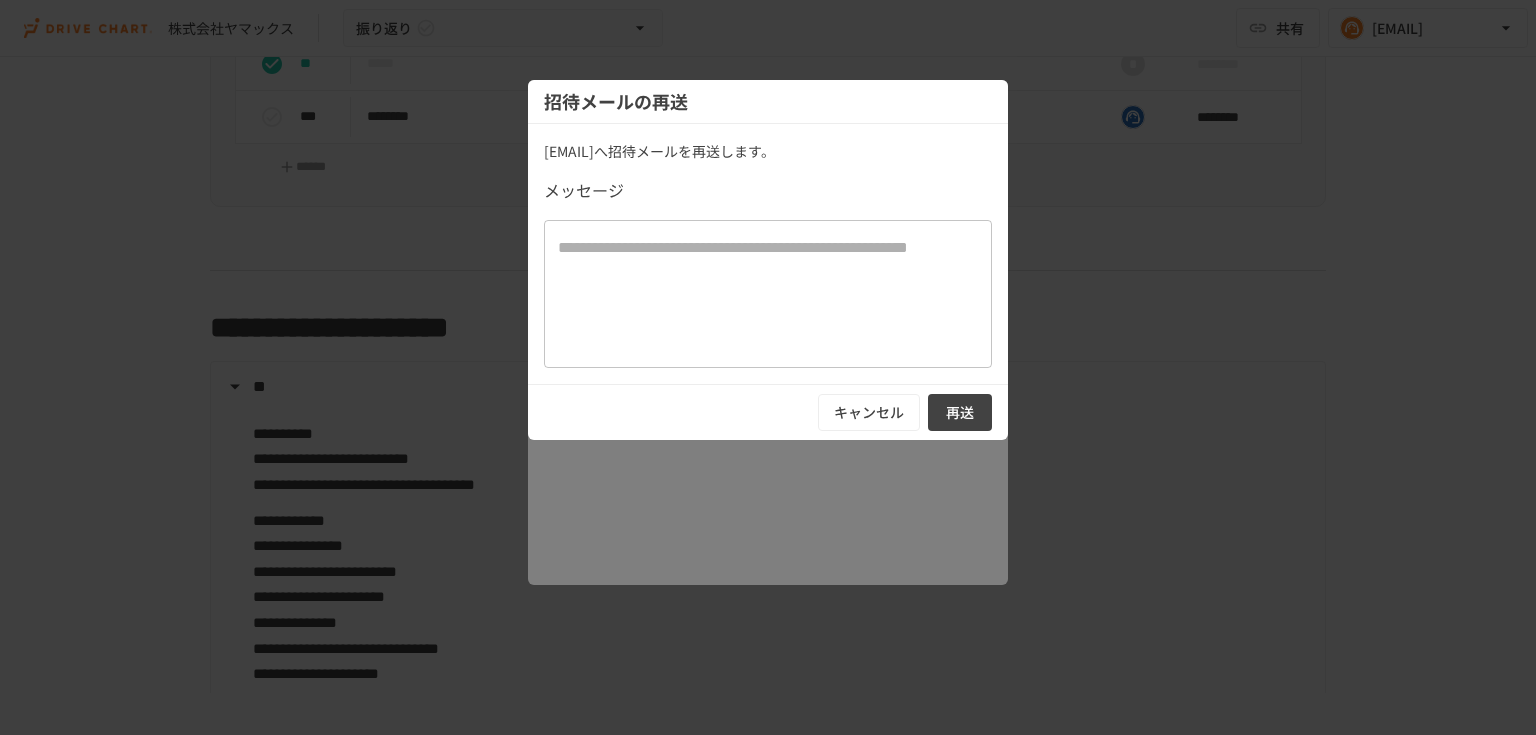click at bounding box center [768, 293] 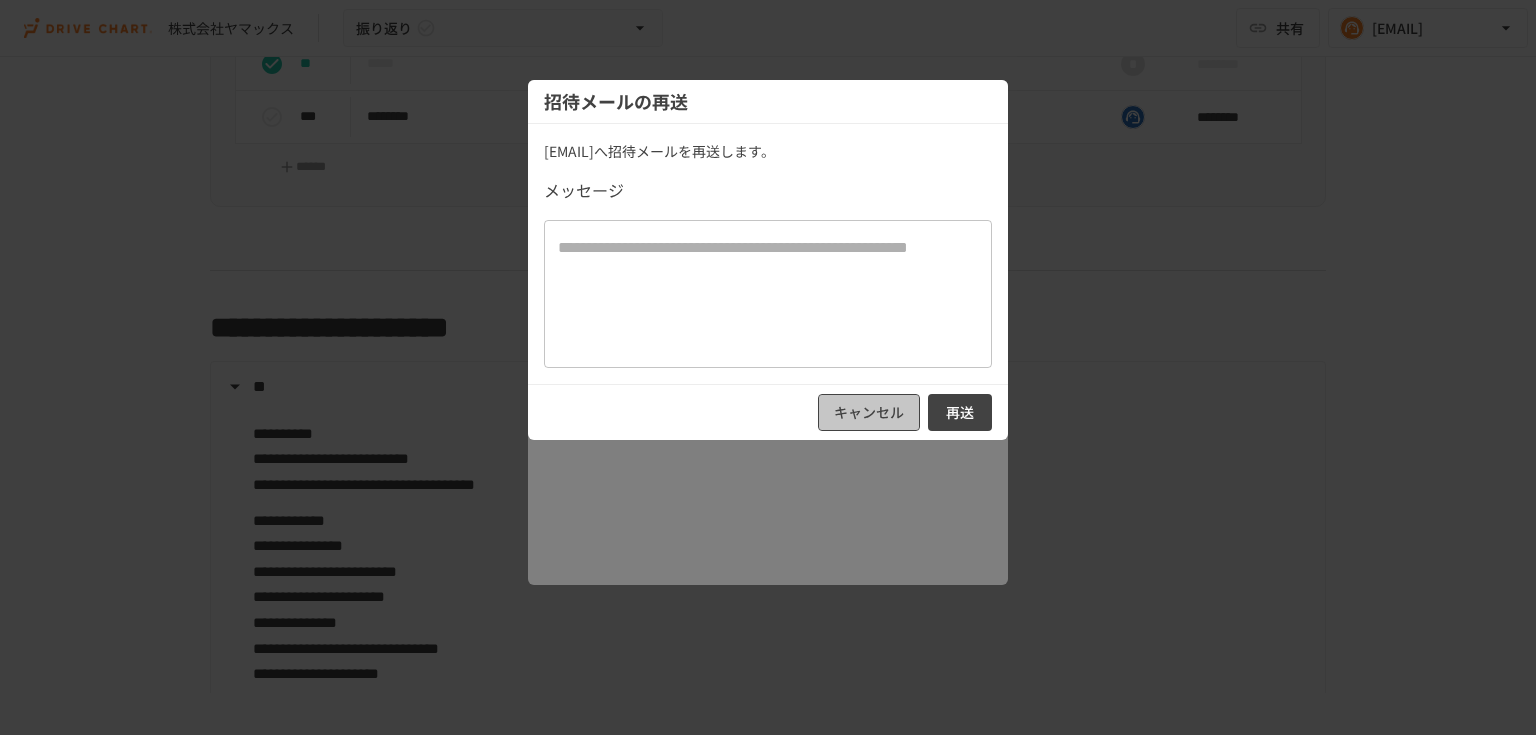 click on "キャンセル" at bounding box center [869, 412] 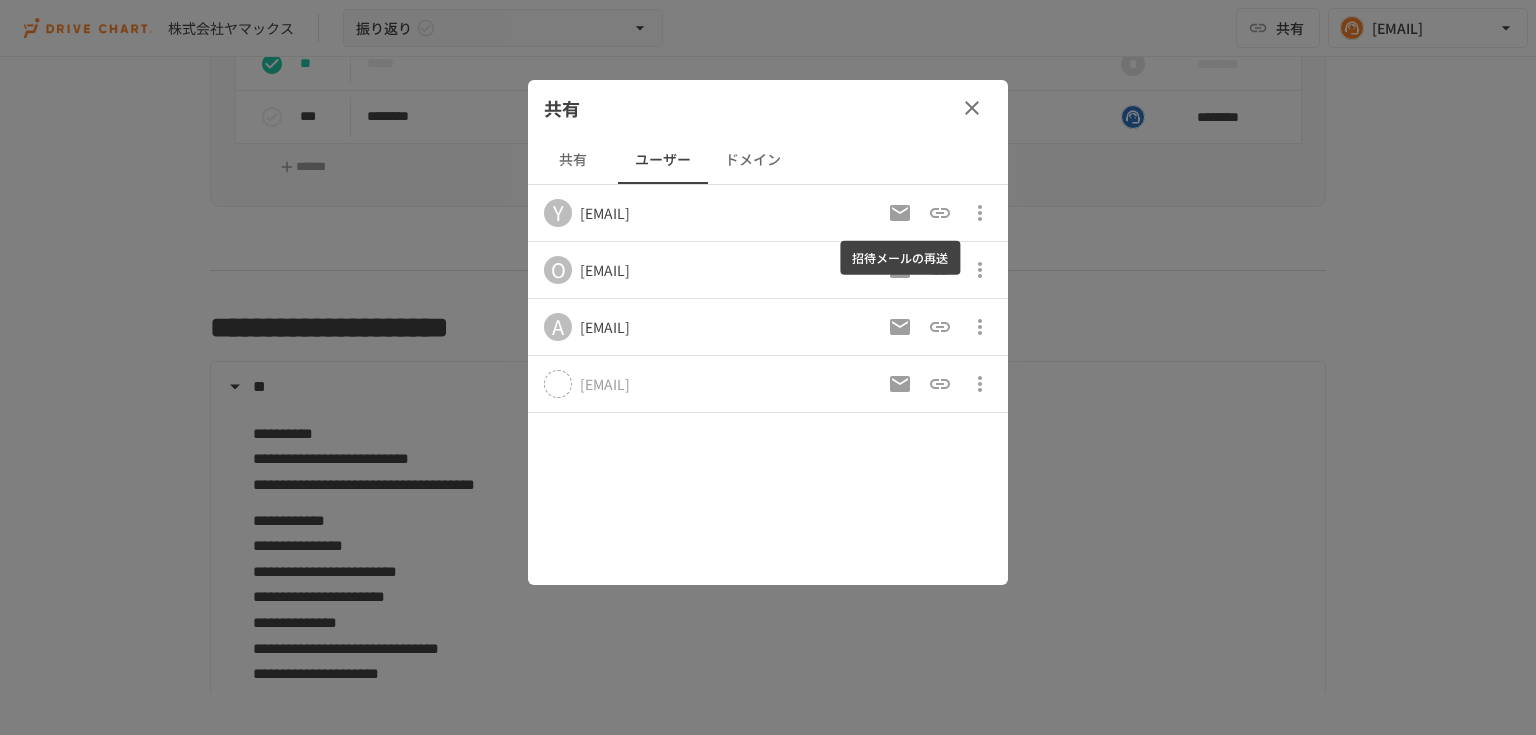 click 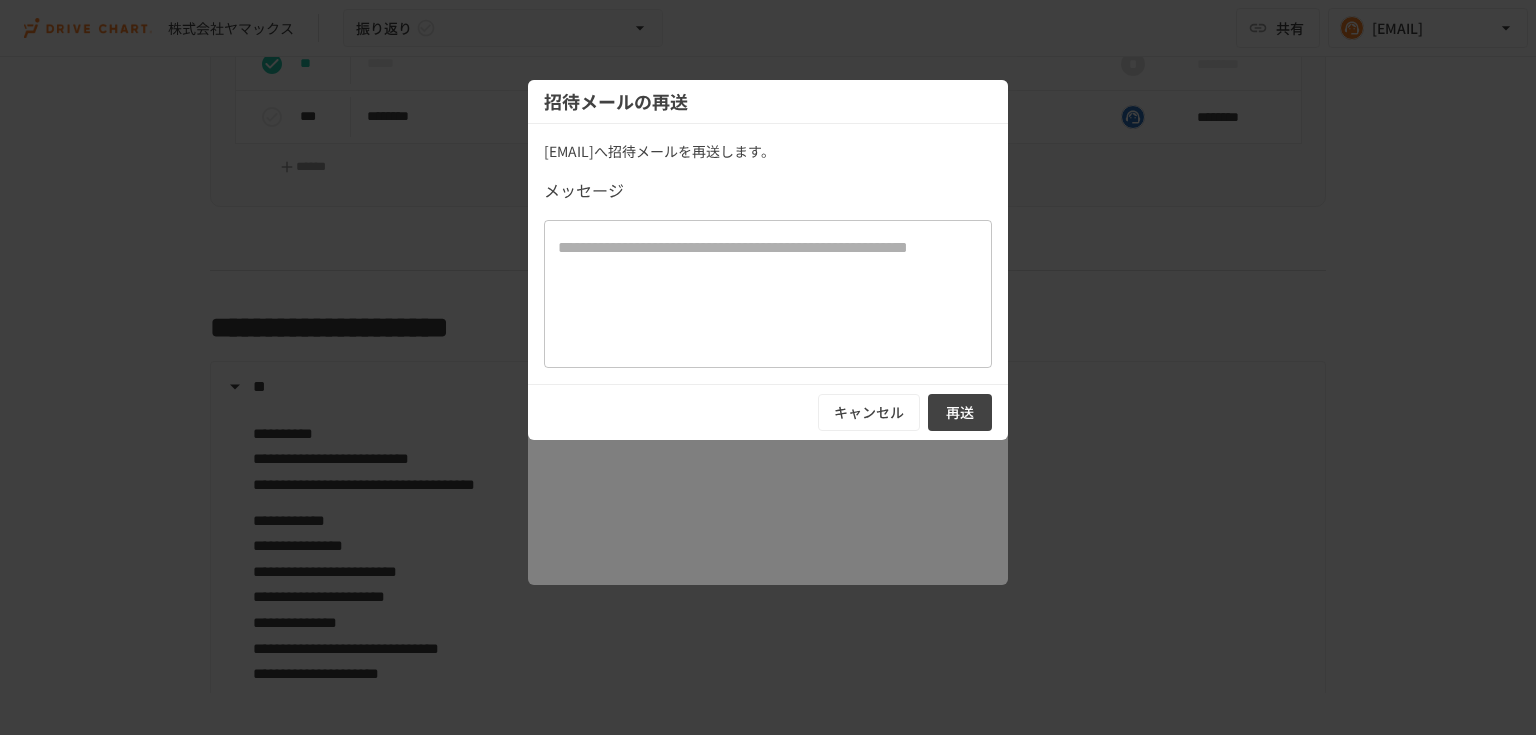 click at bounding box center (768, 293) 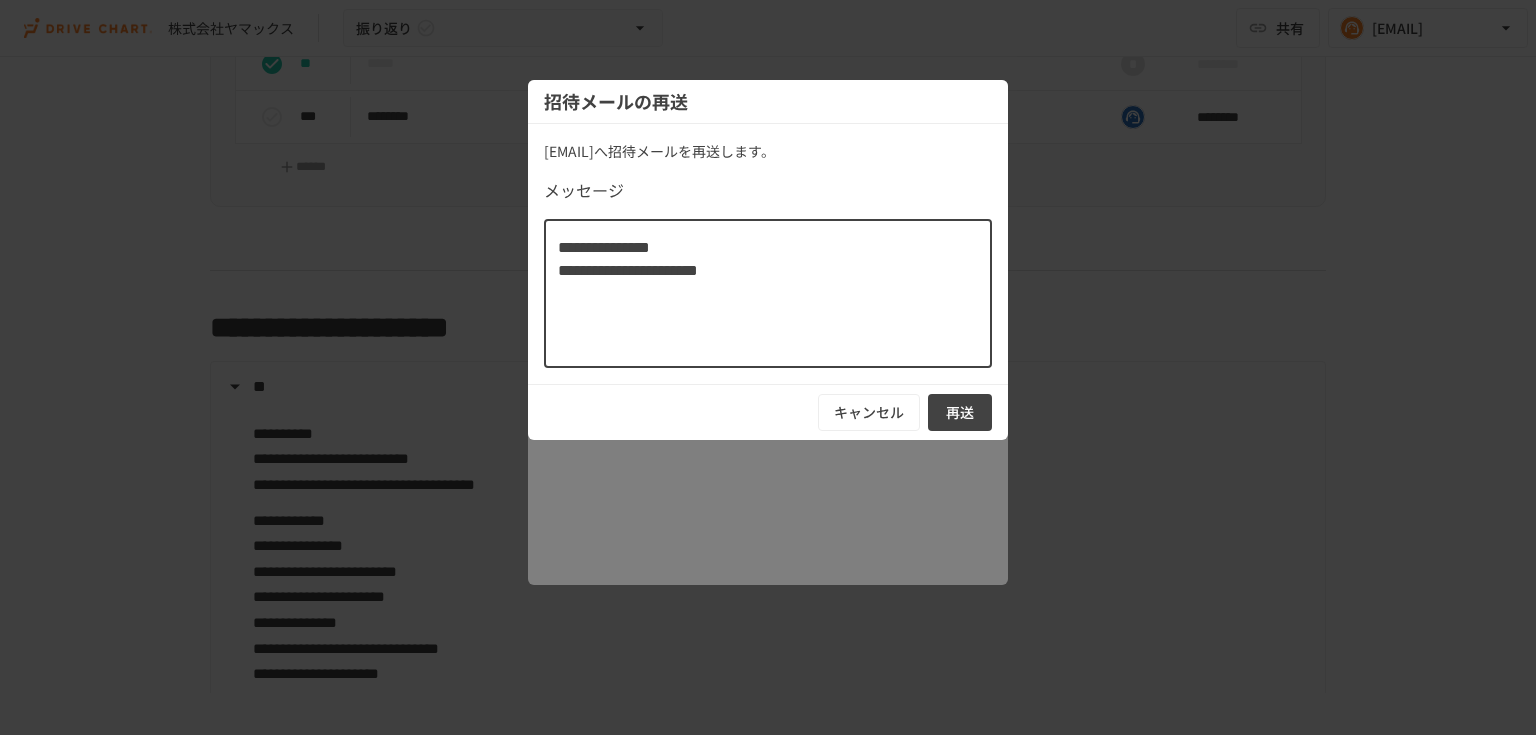 type on "[NAME]
[NAME]" 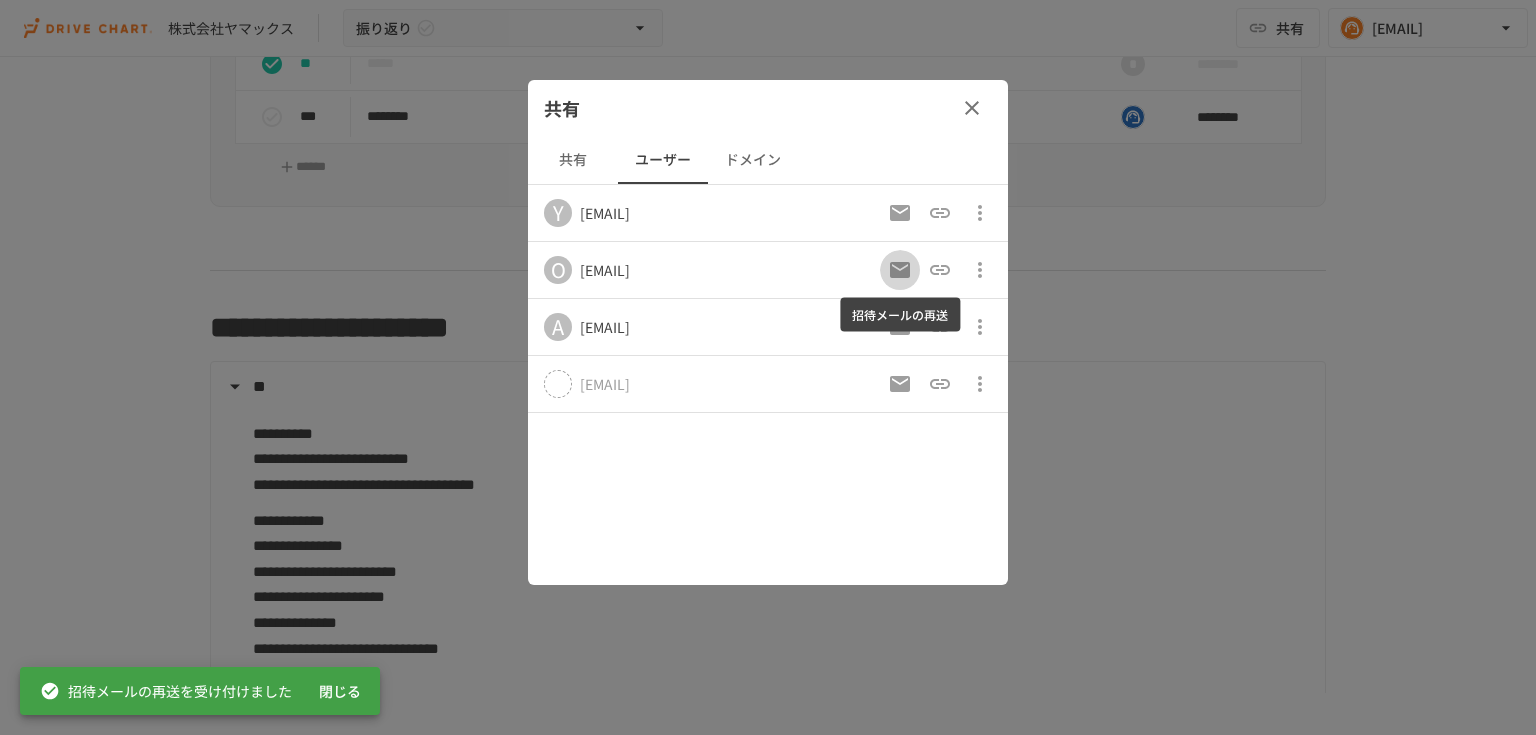 click 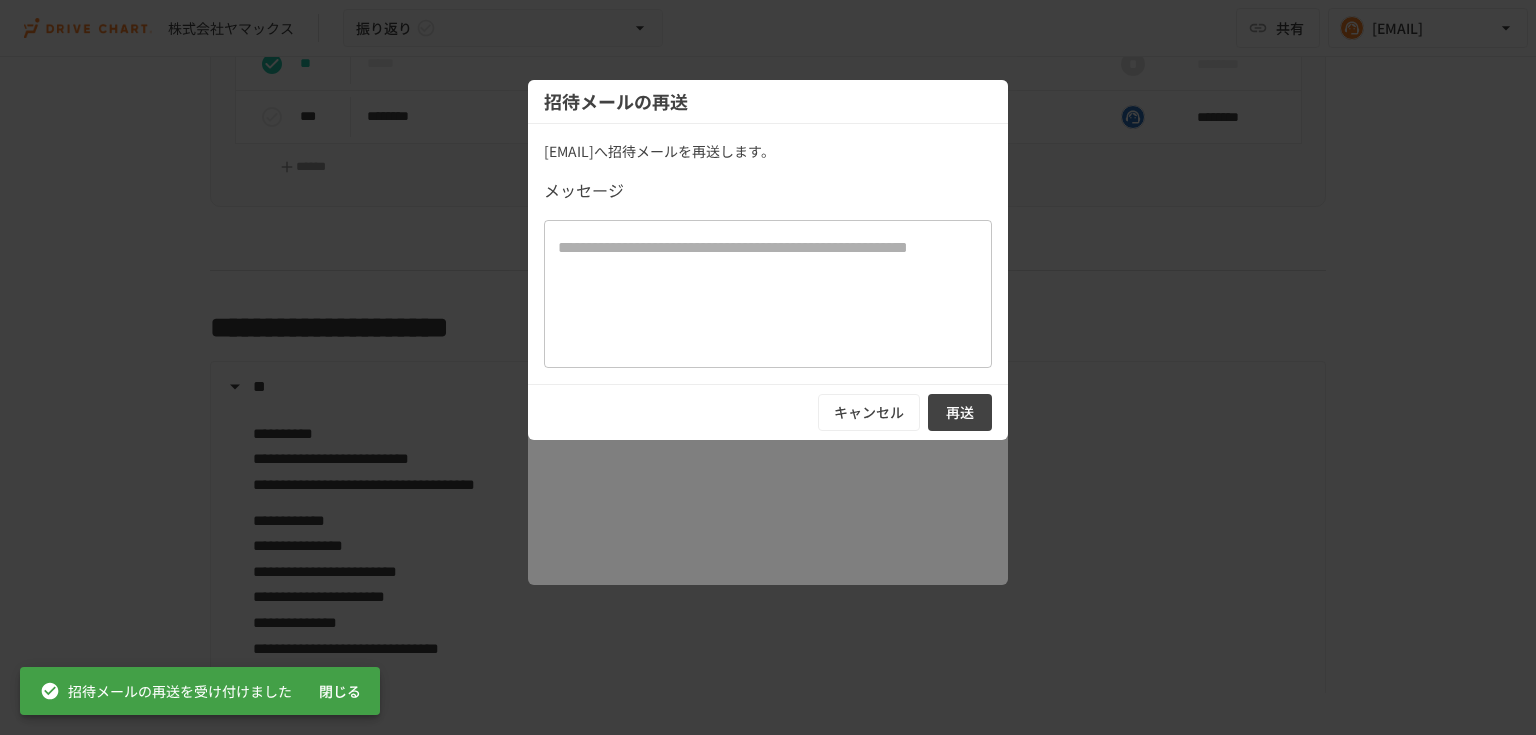 click on "* ​" at bounding box center (768, 294) 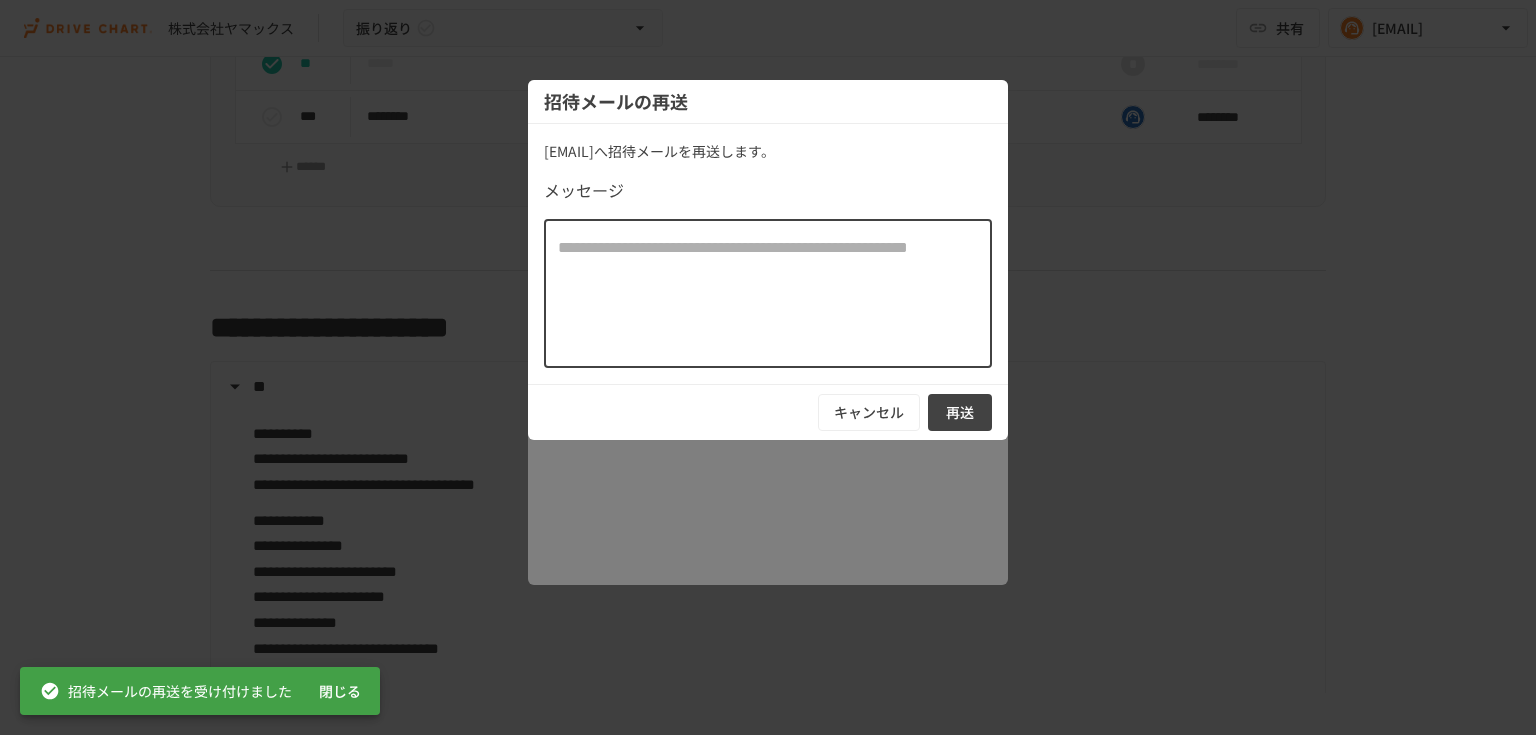 paste on "[NAME]
[NAME]" 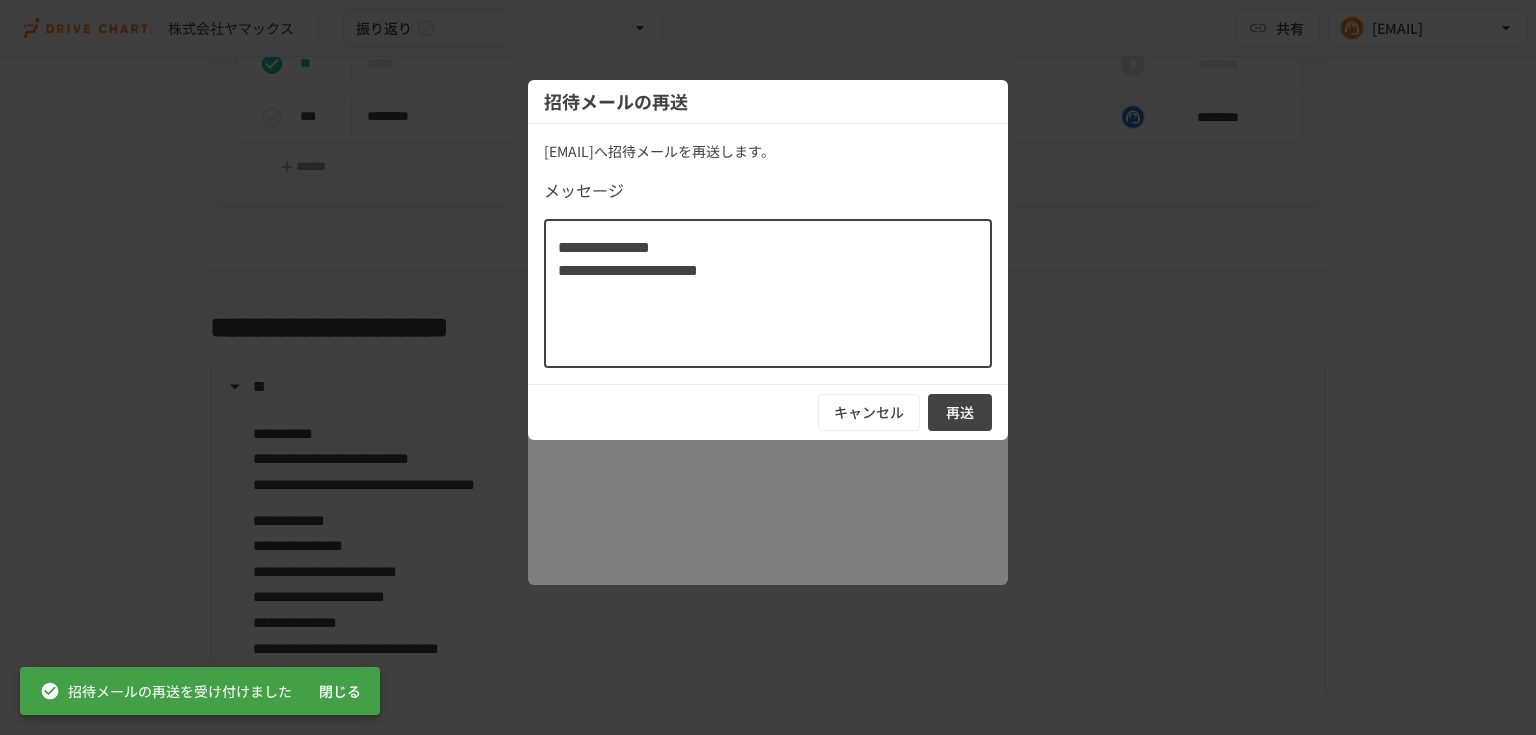 type on "[NAME]
[NAME]" 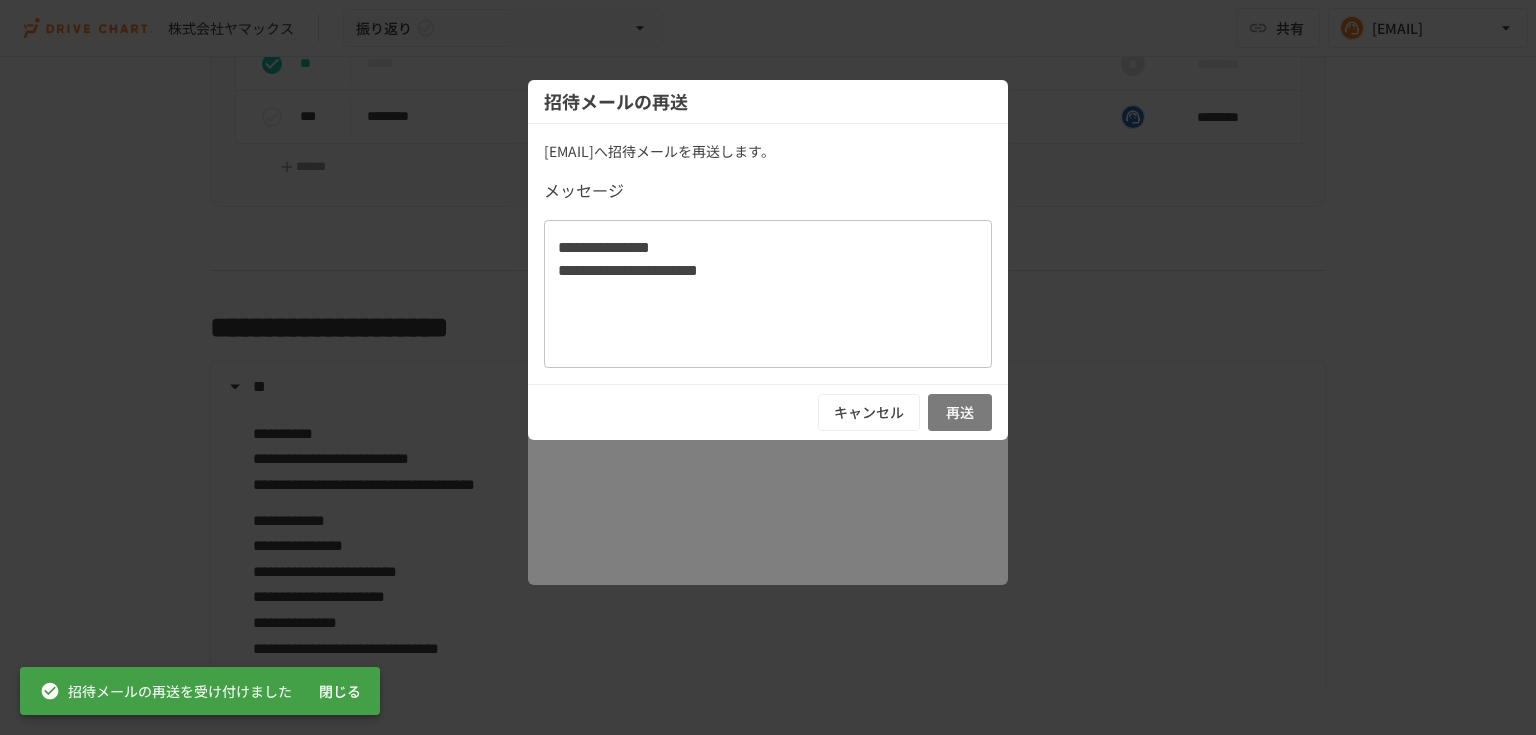 click on "再送" at bounding box center (960, 412) 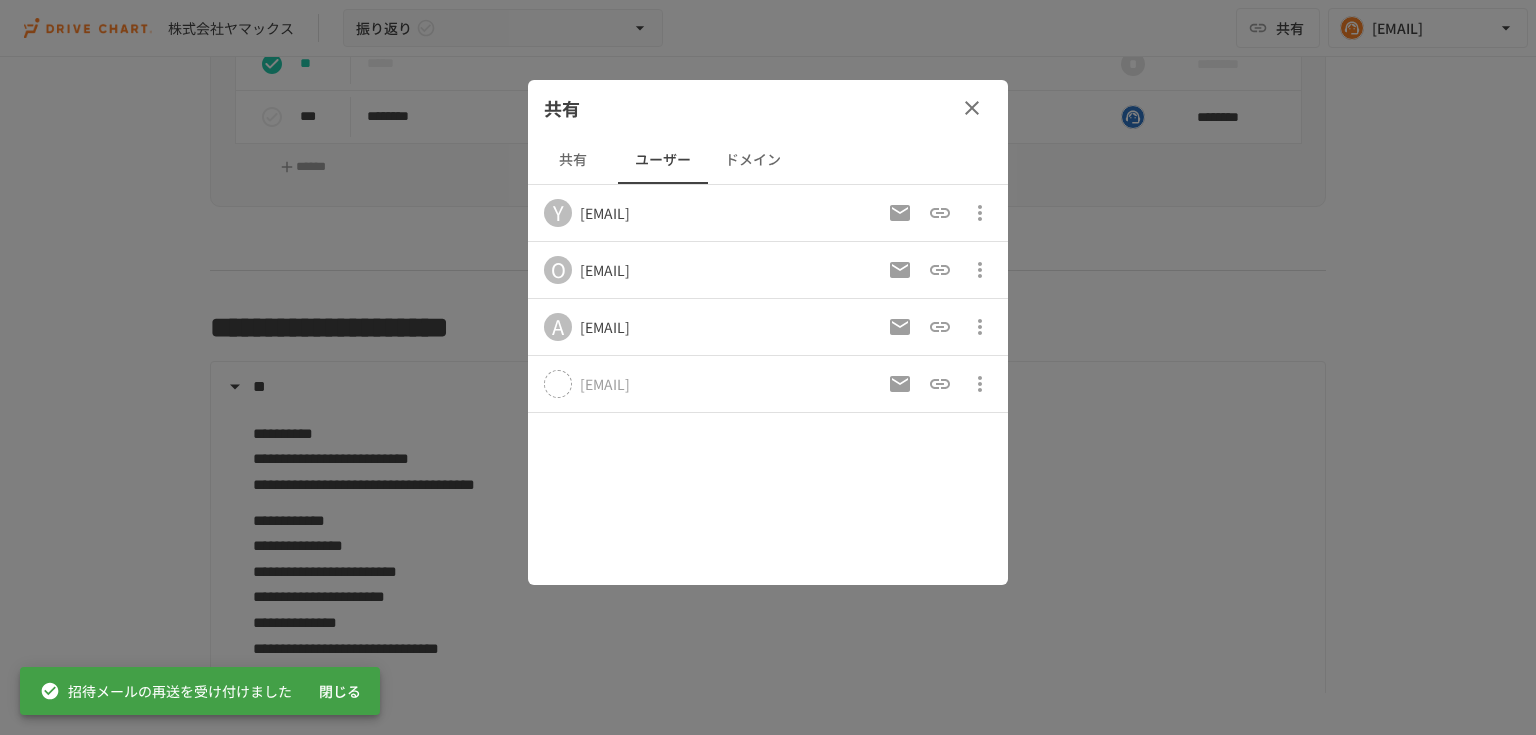 click 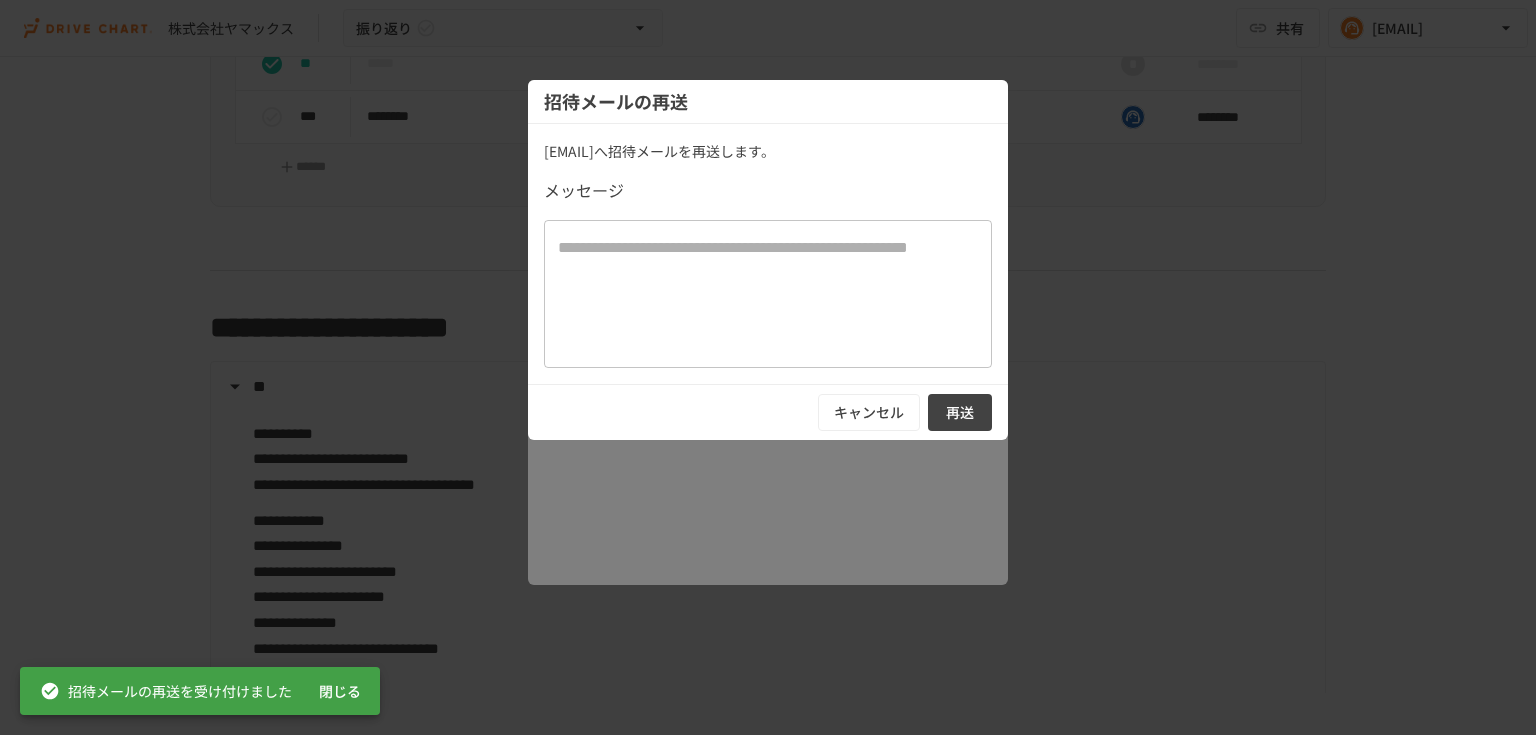 click at bounding box center [768, 293] 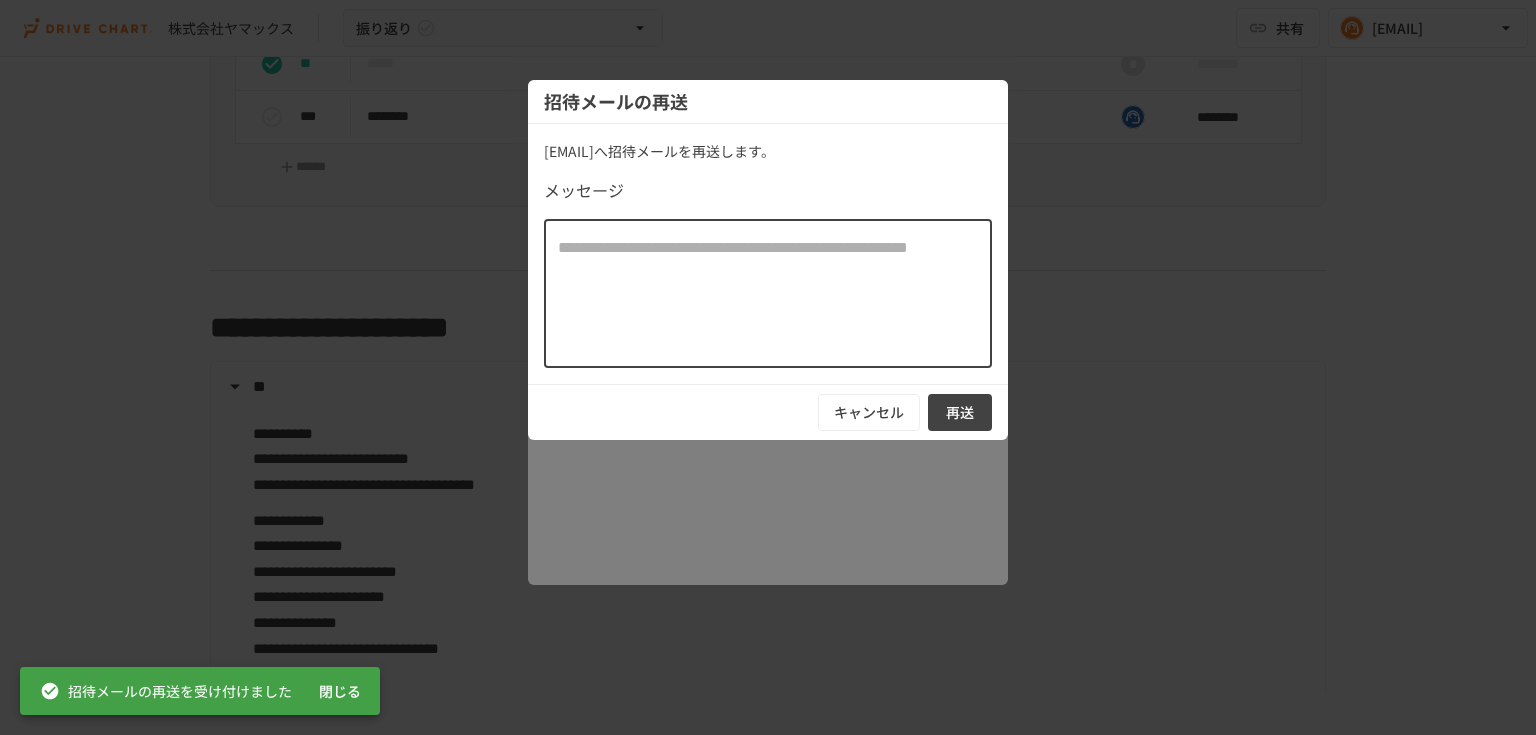 paste on "[NAME]
[NAME]" 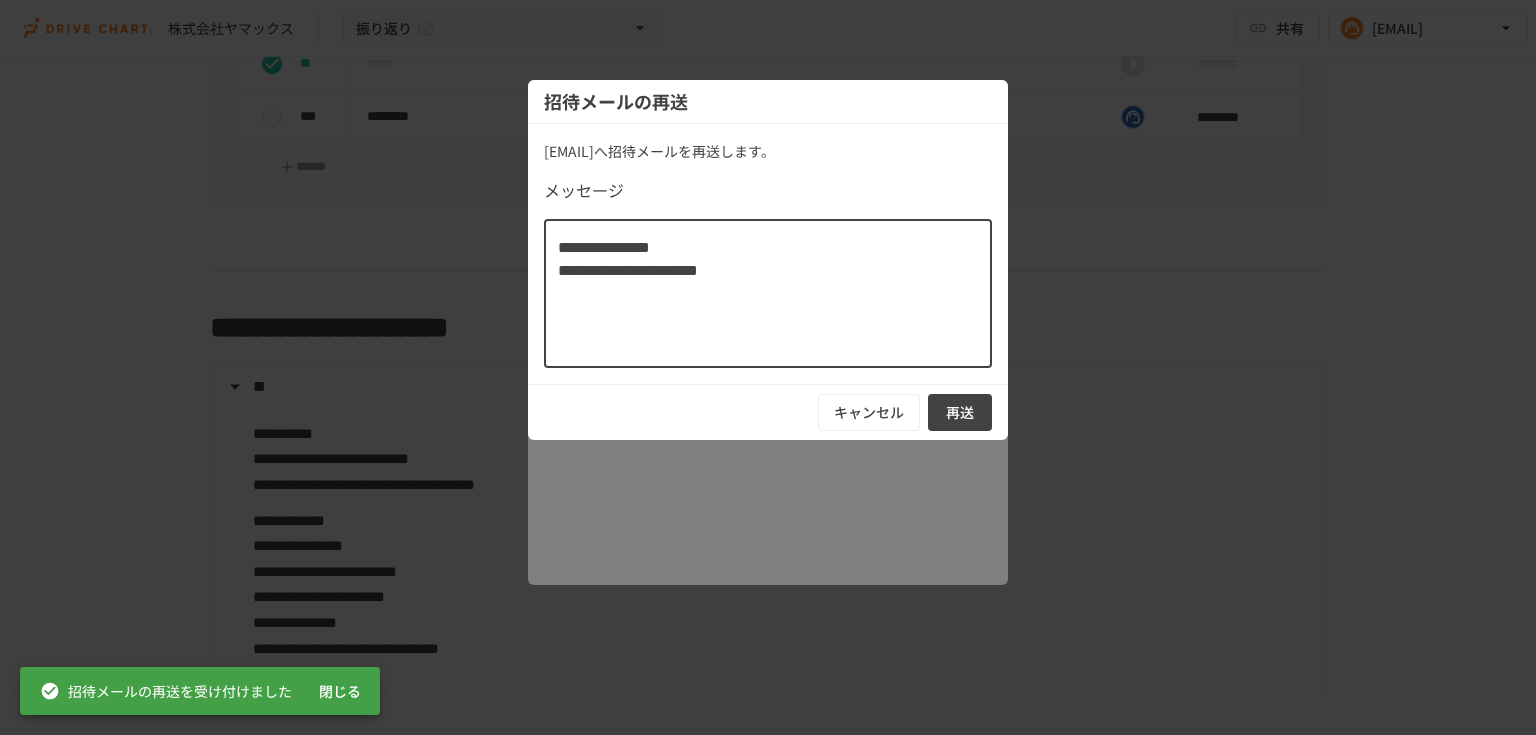 type on "[NAME]
[NAME]" 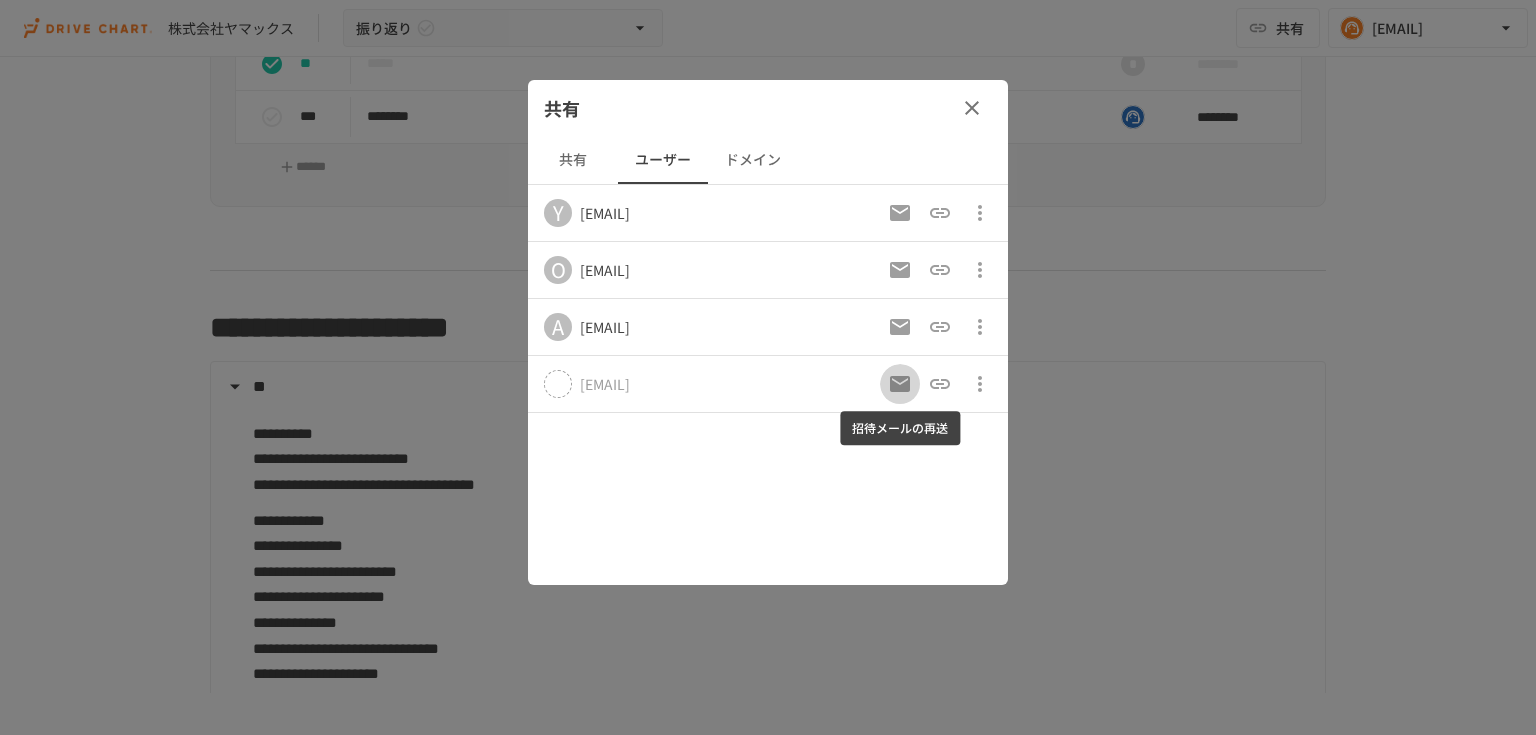 click 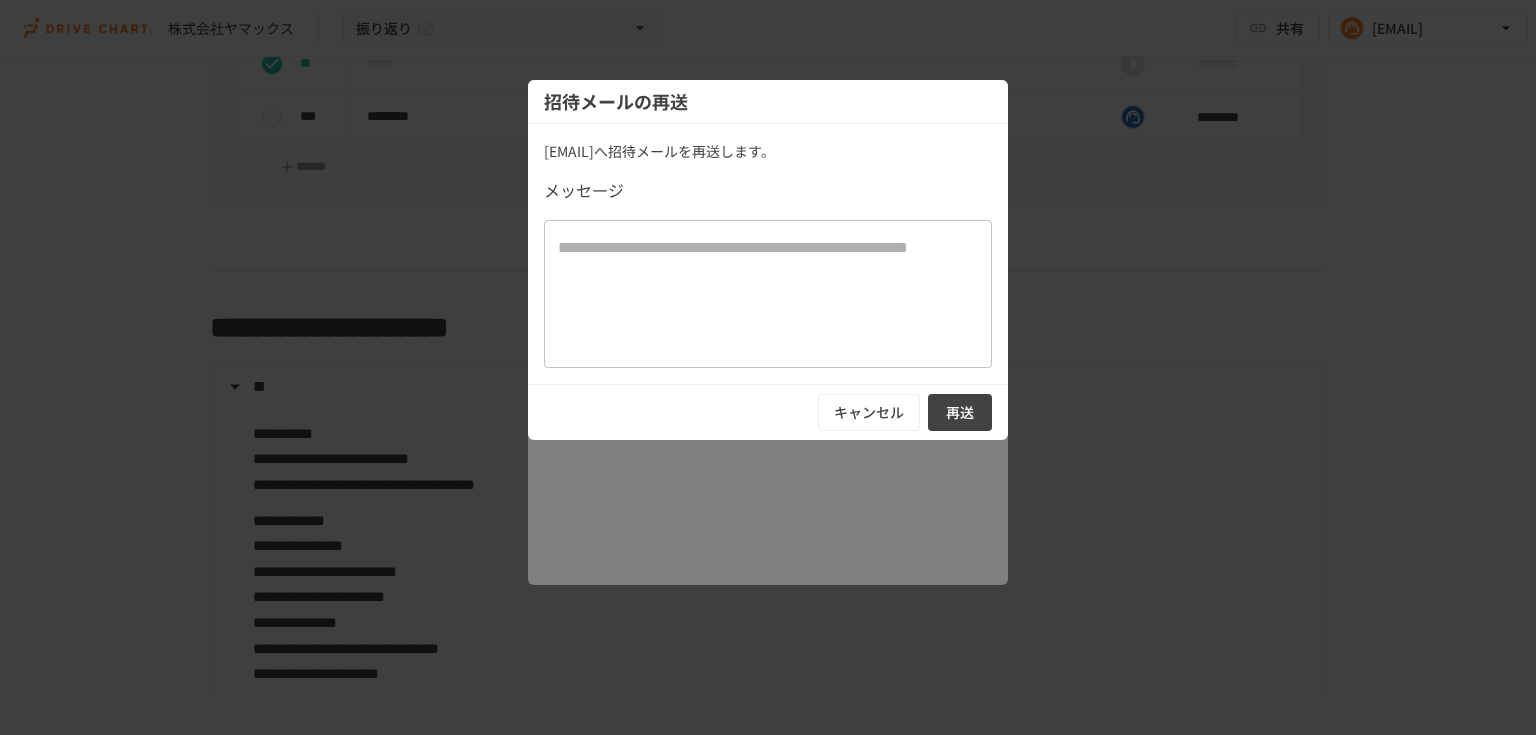 click on "* ​" at bounding box center (768, 294) 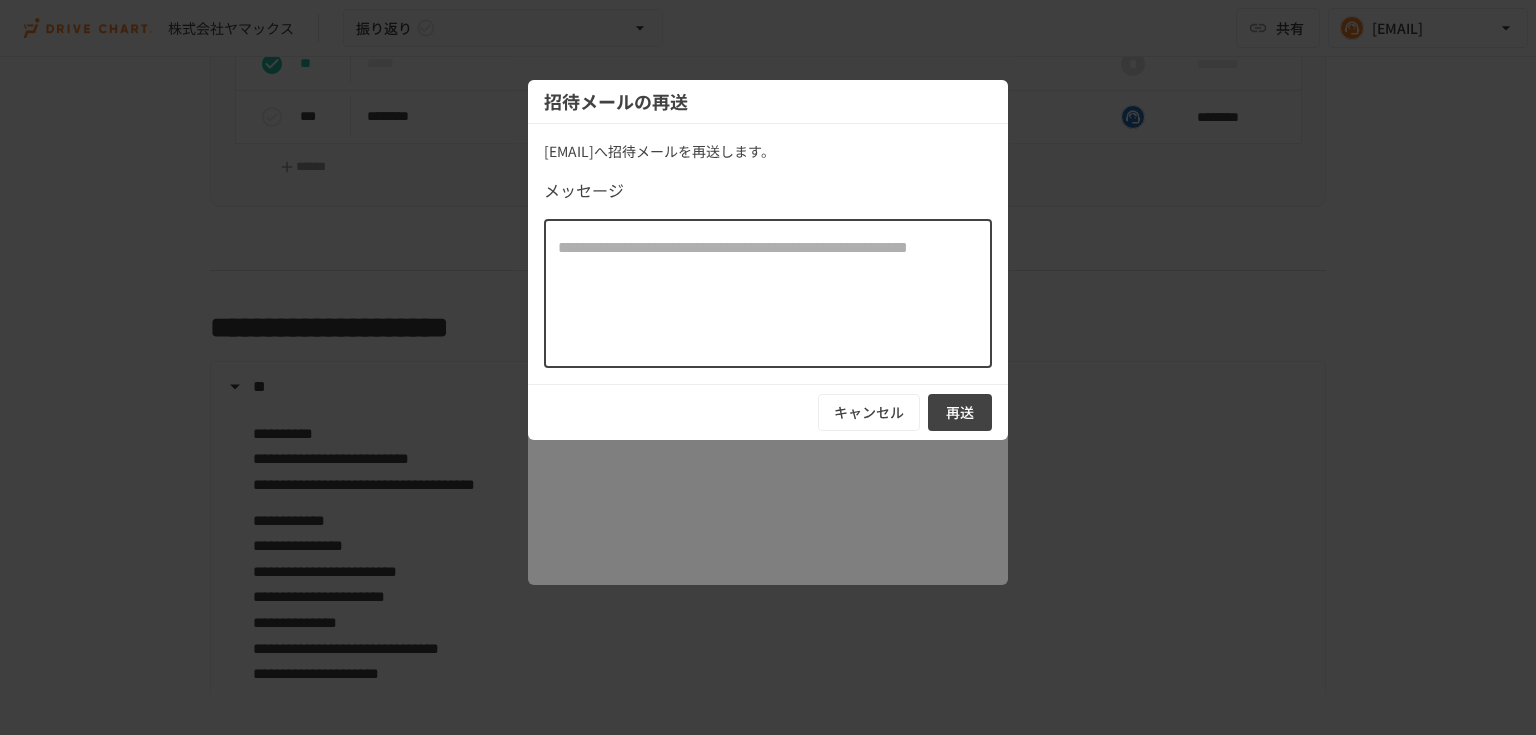 paste on "[NAME]
[NAME]" 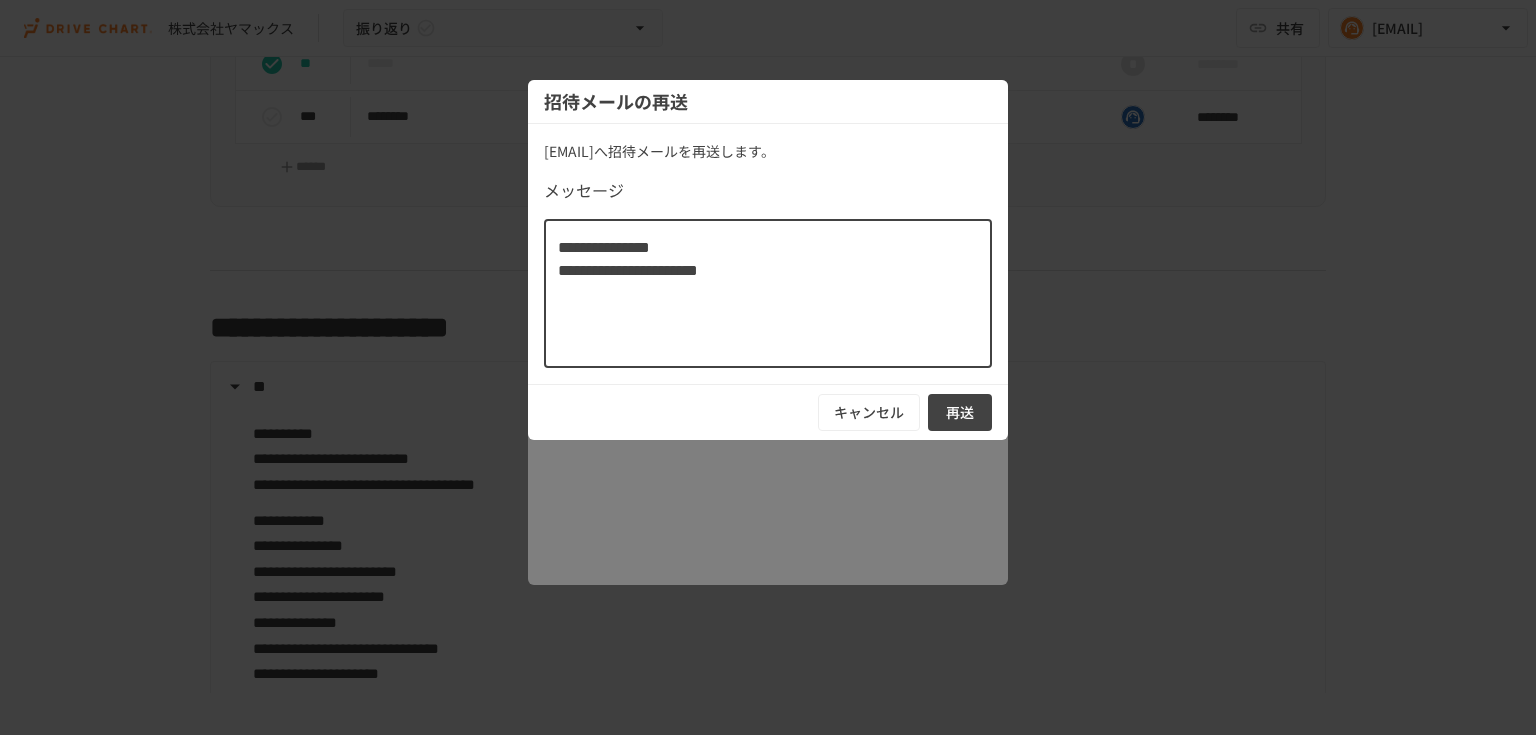 type on "[NAME]
[NAME]" 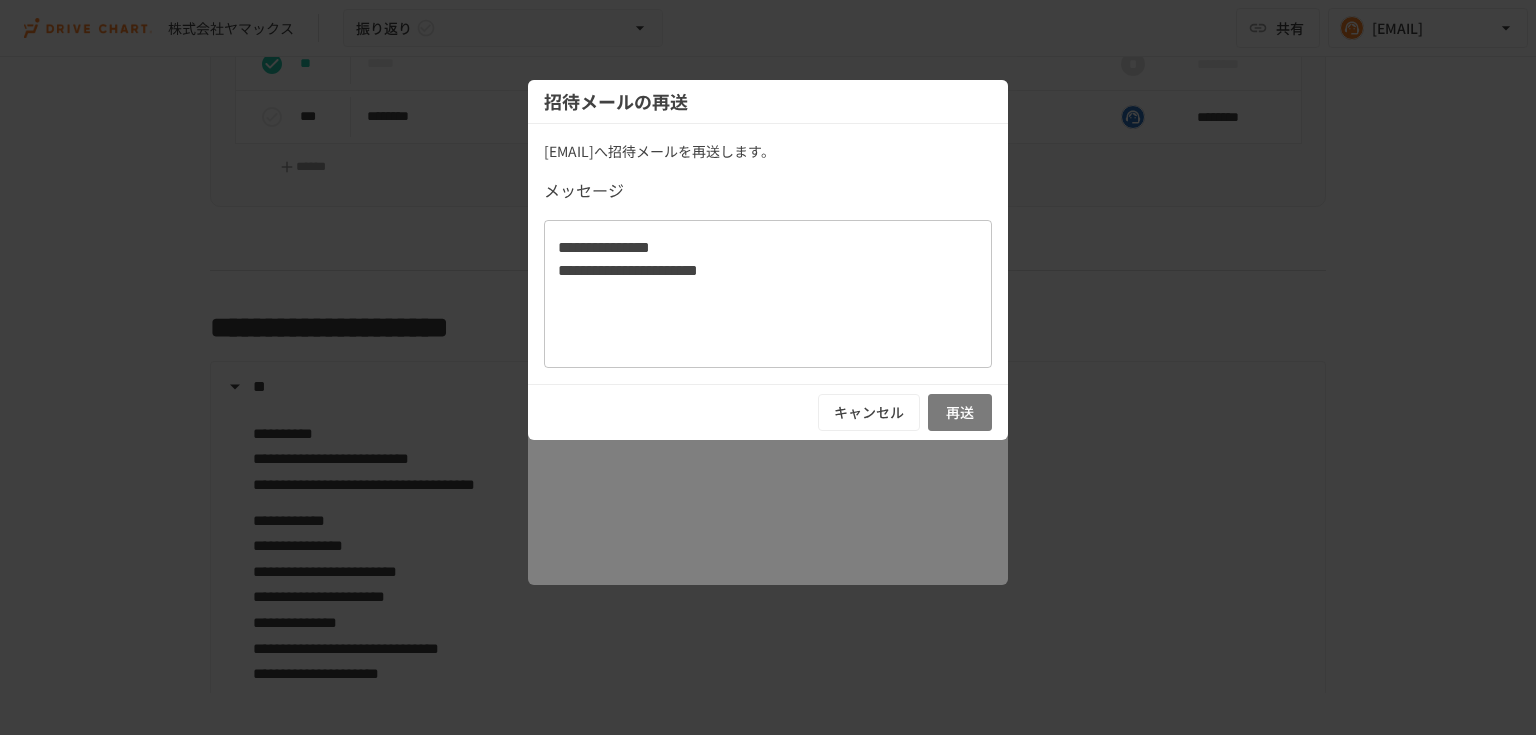click on "再送" at bounding box center (960, 412) 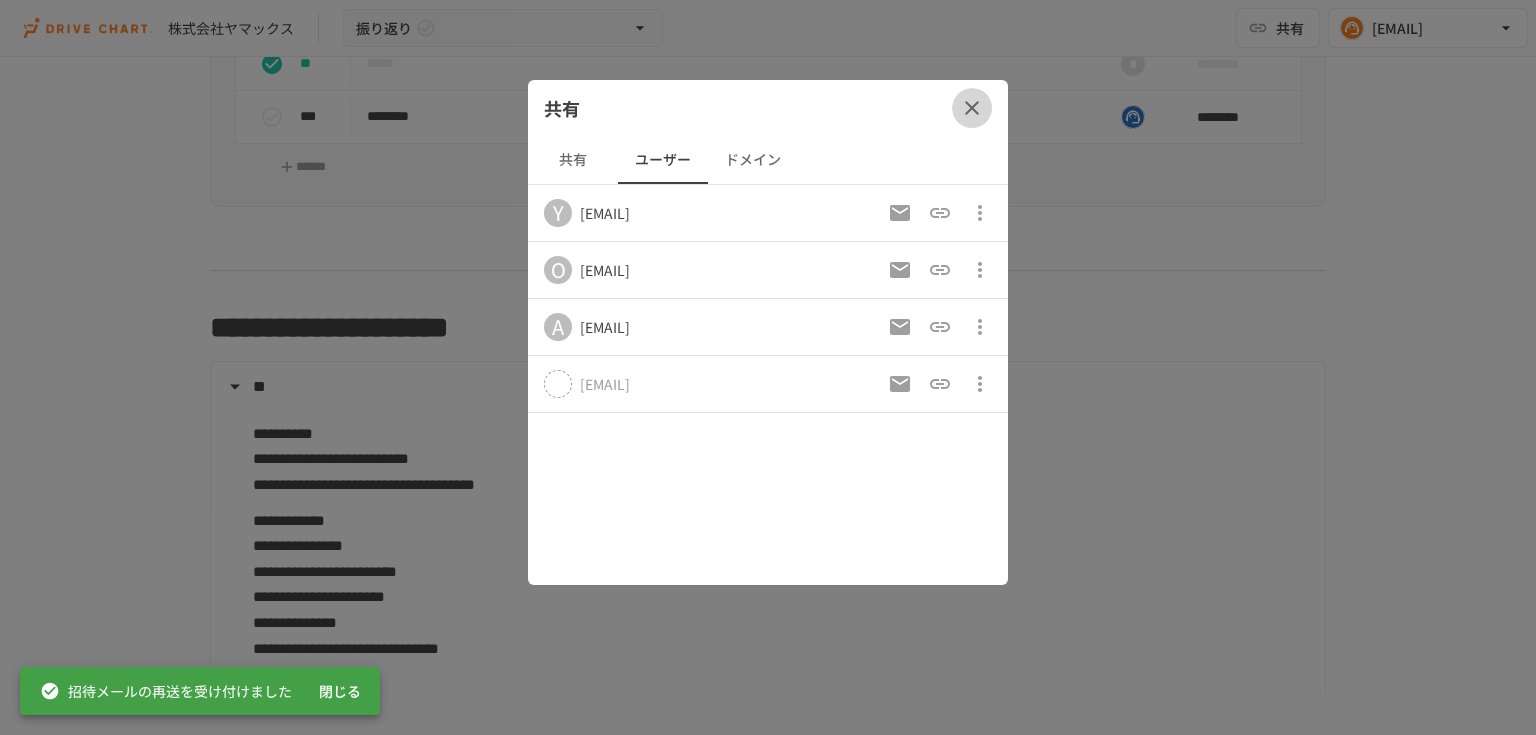 click 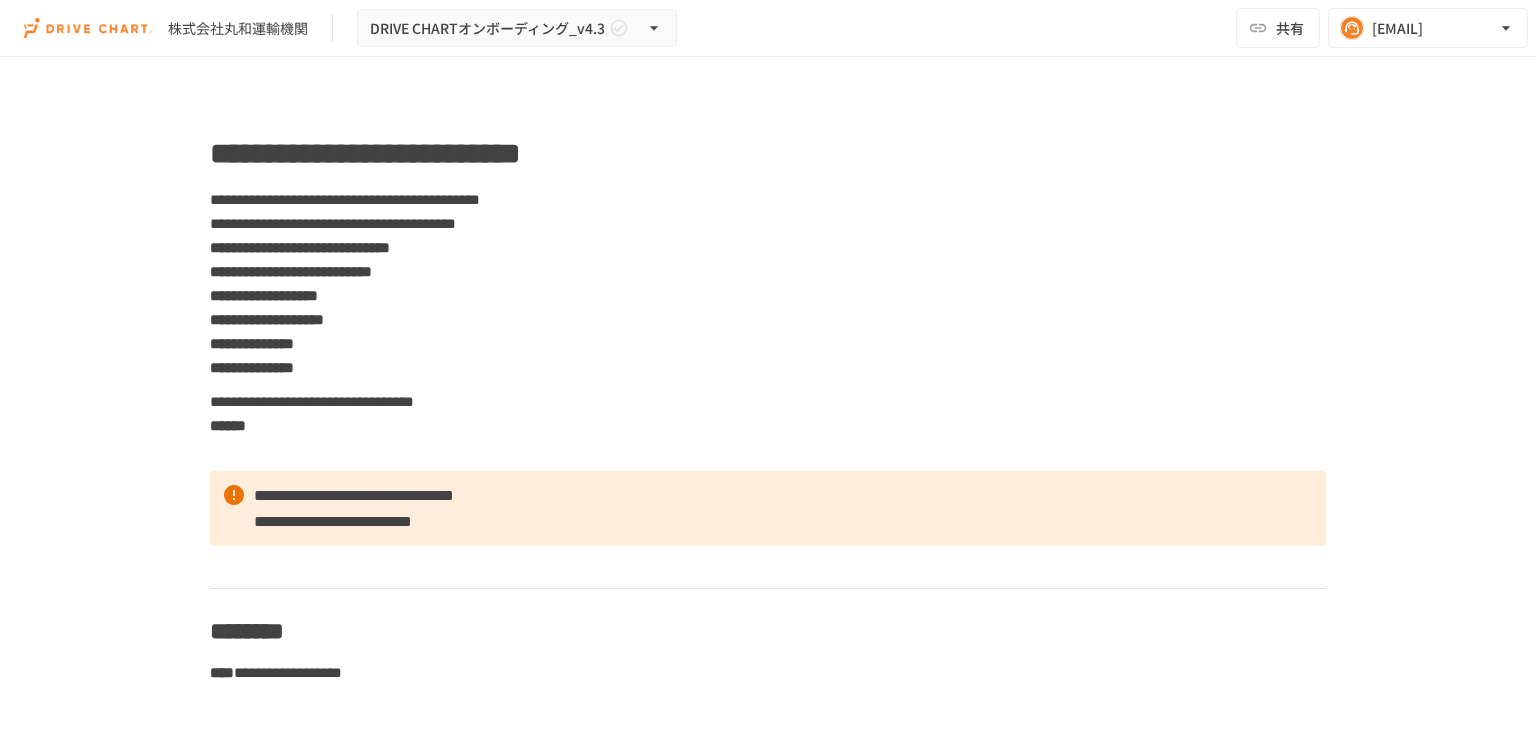 scroll, scrollTop: 0, scrollLeft: 0, axis: both 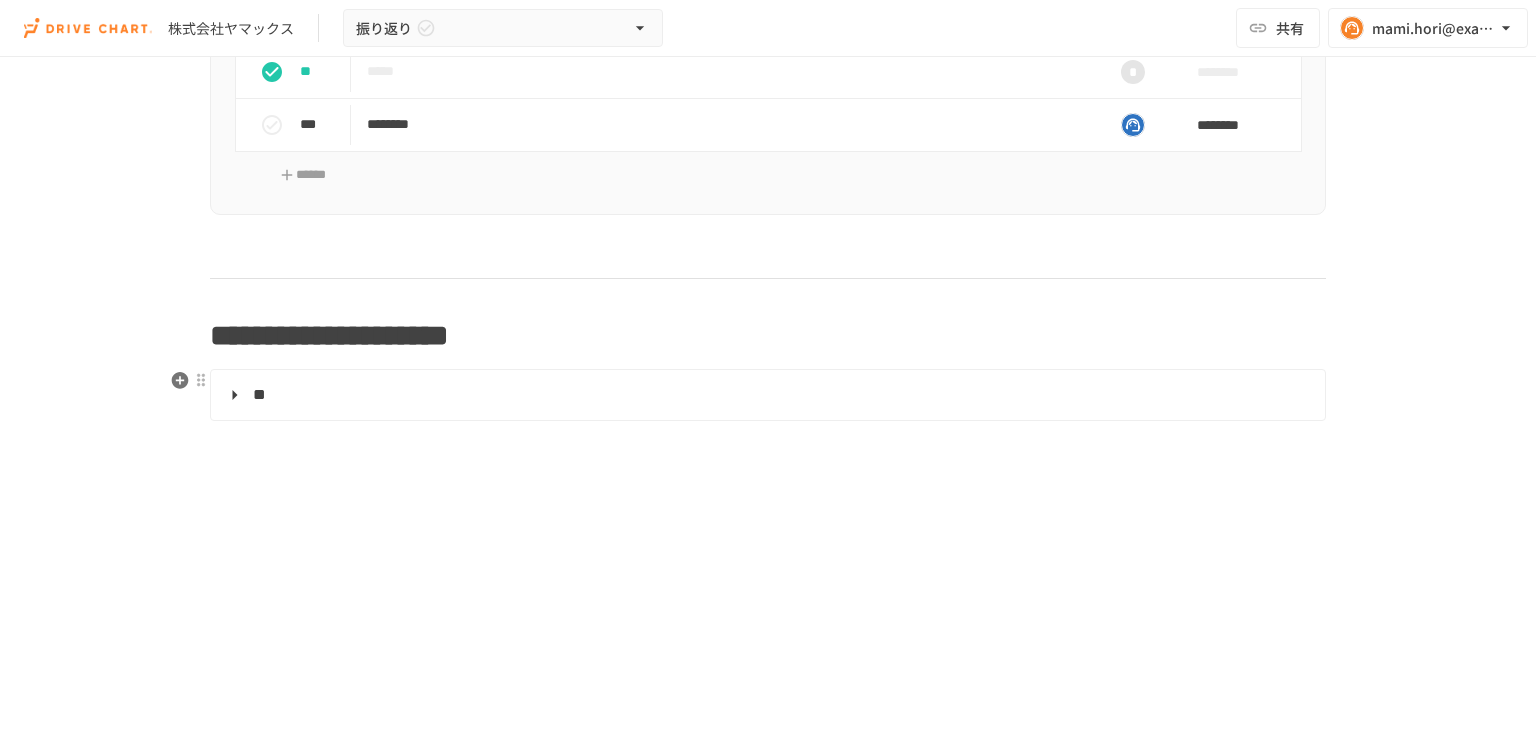 click on "**" at bounding box center [766, 395] 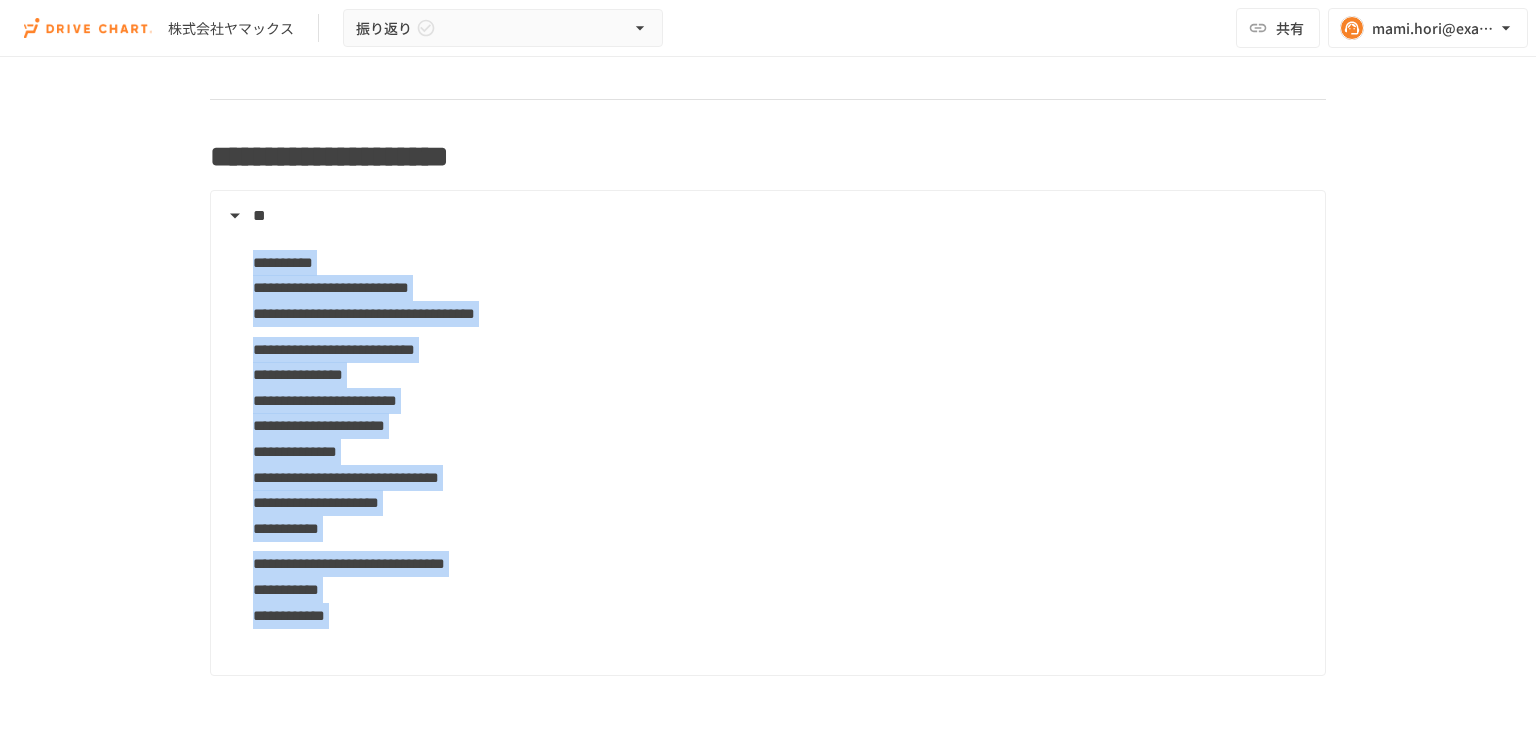 scroll, scrollTop: 1559, scrollLeft: 0, axis: vertical 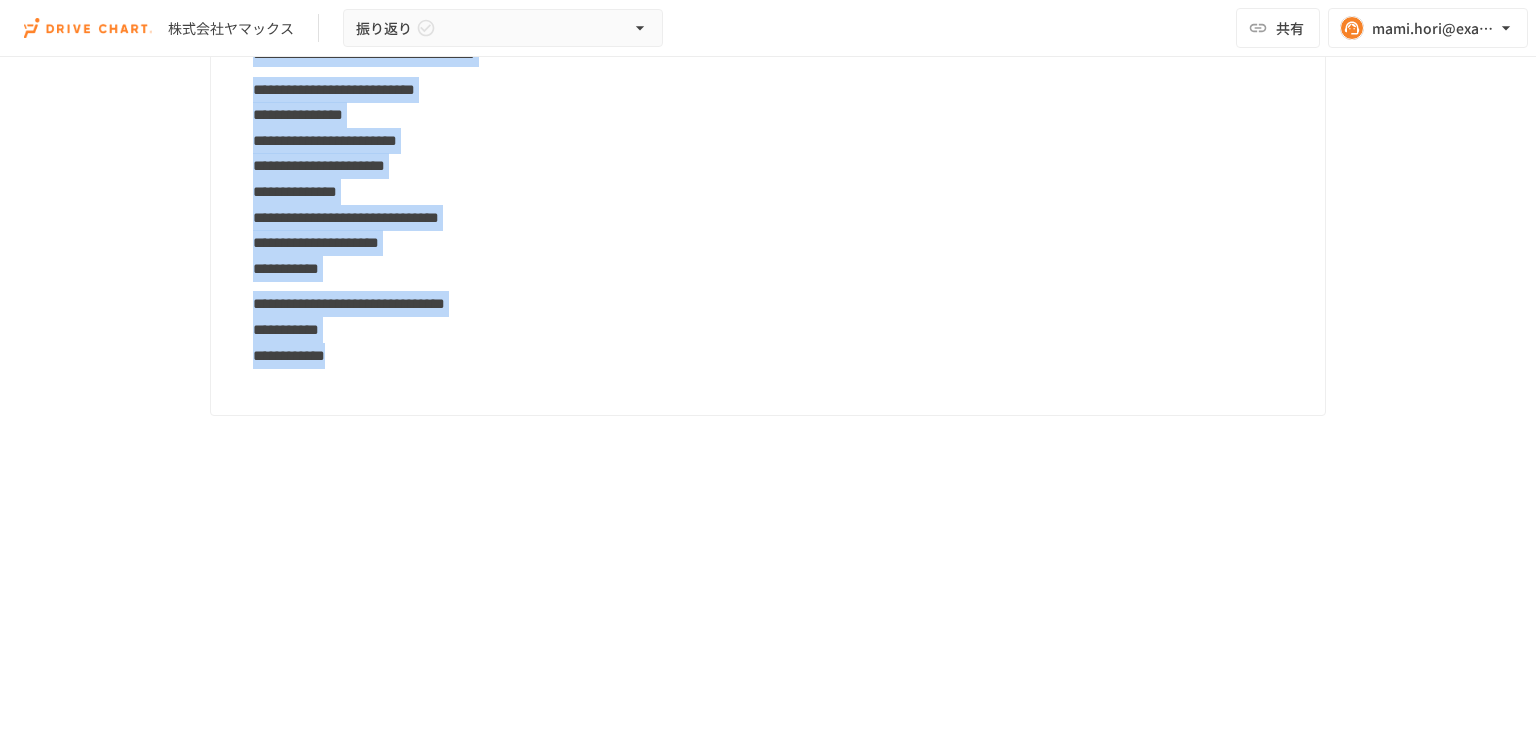 drag, startPoint x: 251, startPoint y: 440, endPoint x: 542, endPoint y: 344, distance: 306.42618 